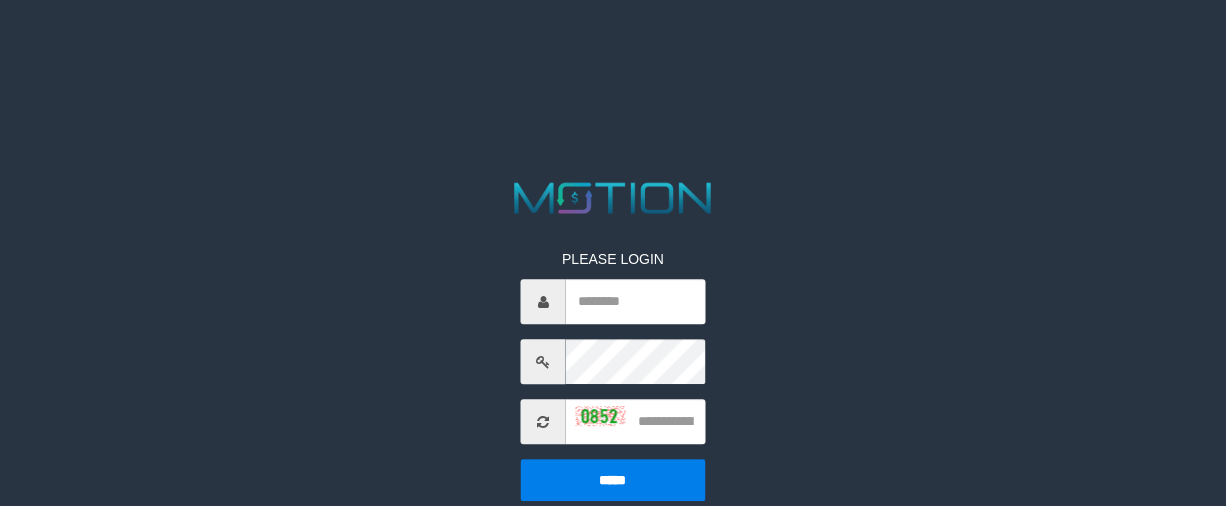 scroll, scrollTop: 0, scrollLeft: 0, axis: both 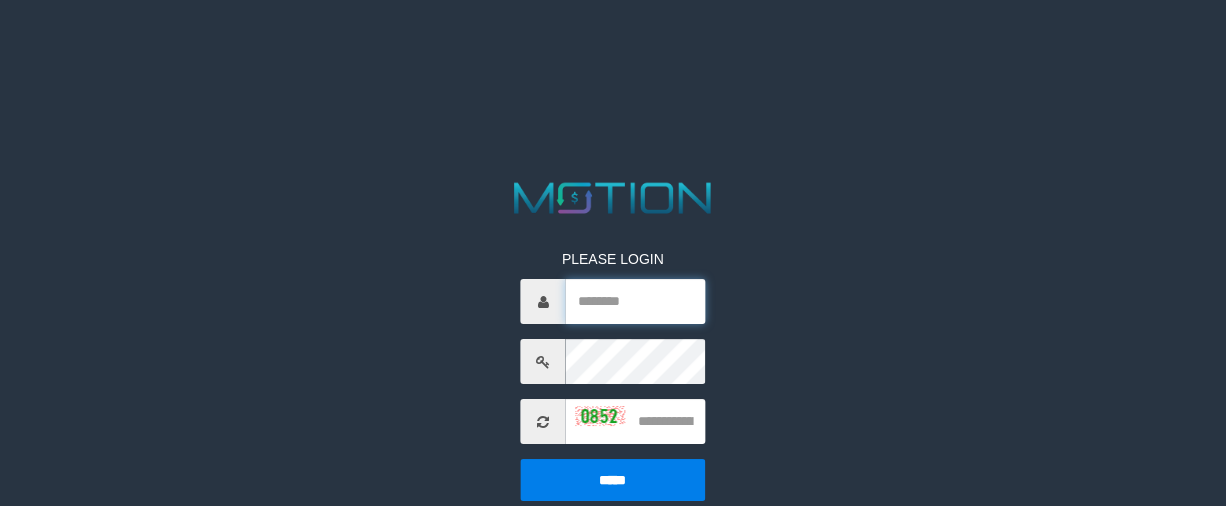 type on "*********" 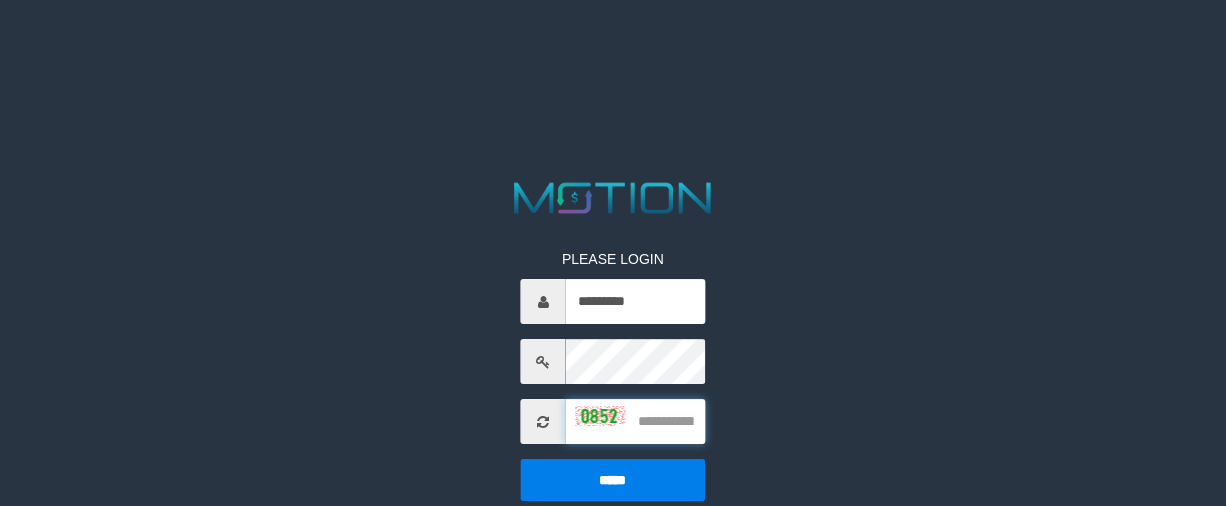 click at bounding box center (635, 421) 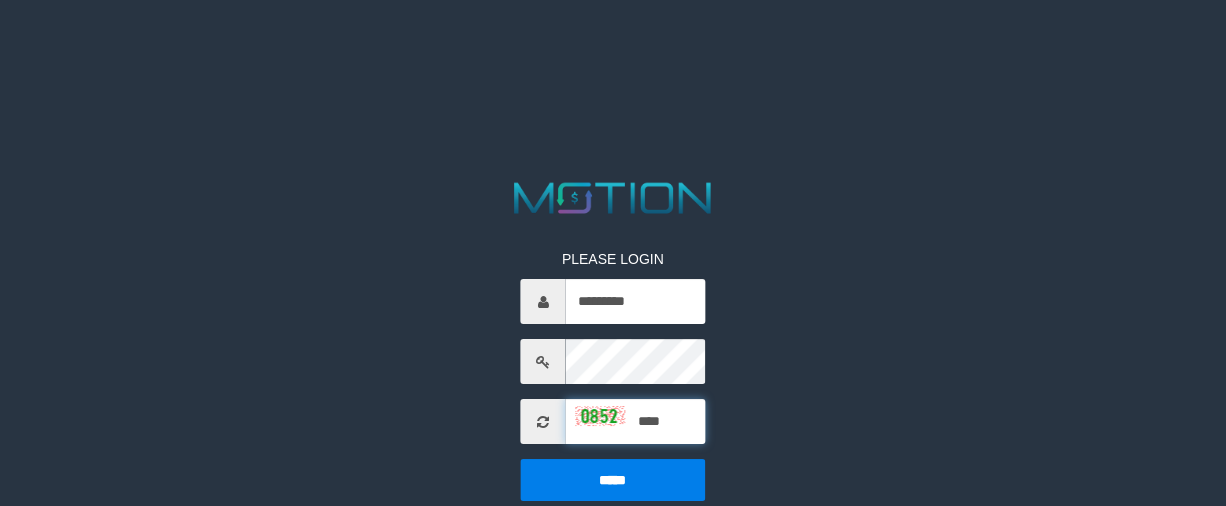 type on "****" 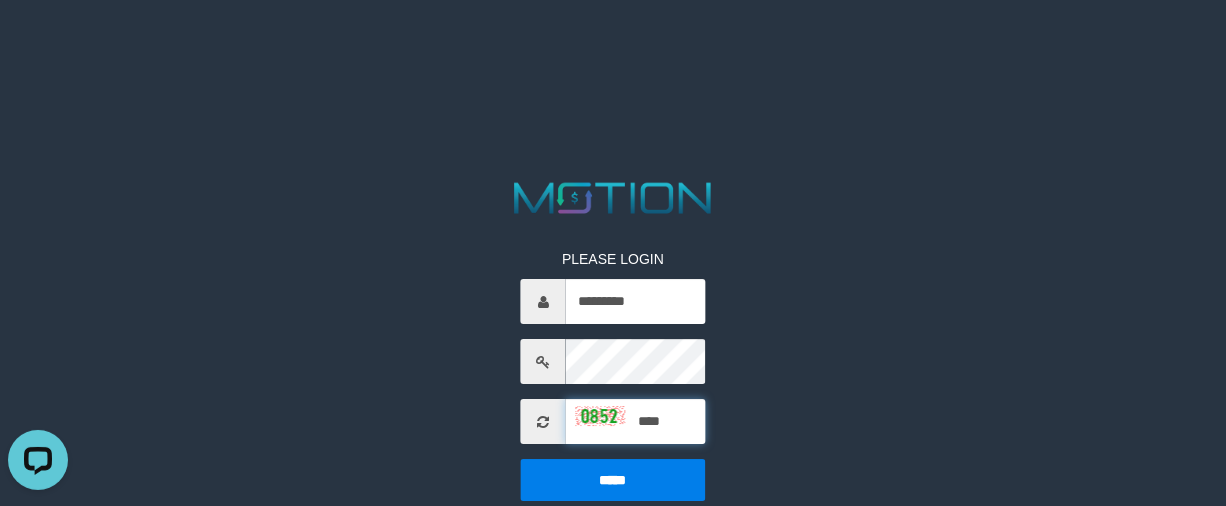 scroll, scrollTop: 0, scrollLeft: 0, axis: both 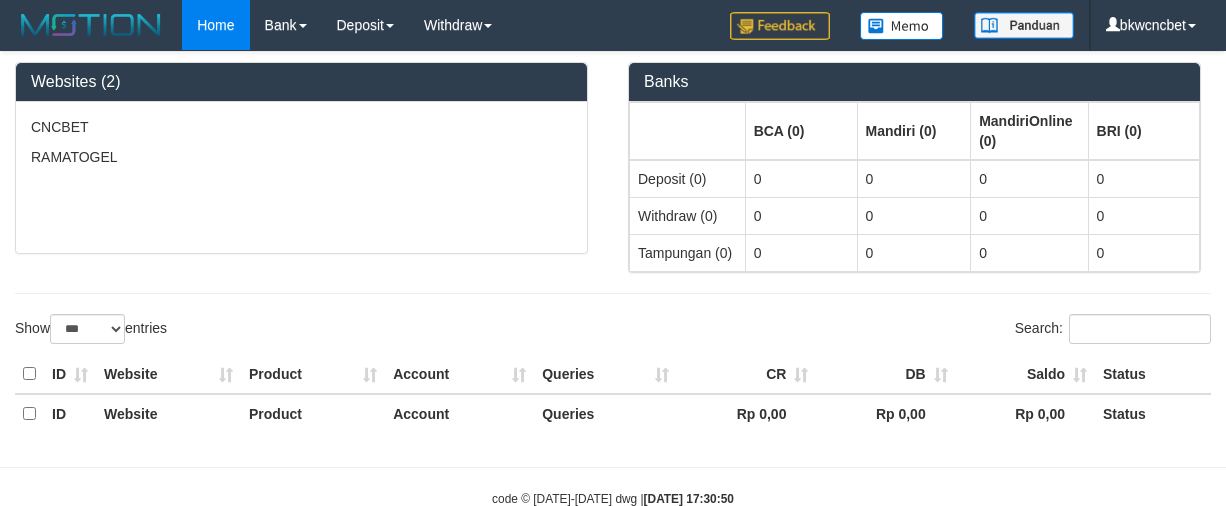 select on "***" 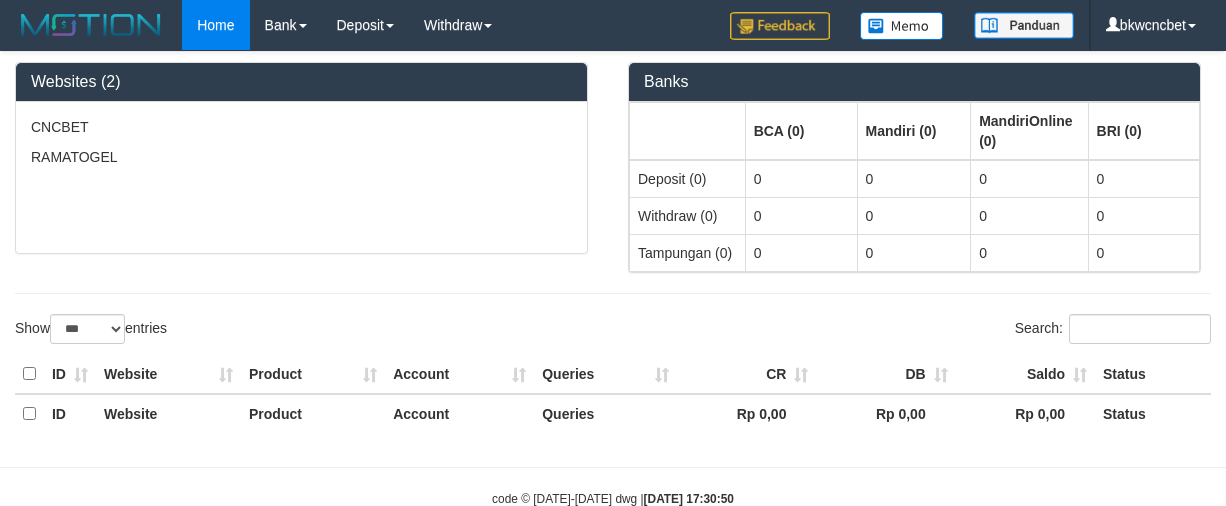 scroll, scrollTop: 0, scrollLeft: 0, axis: both 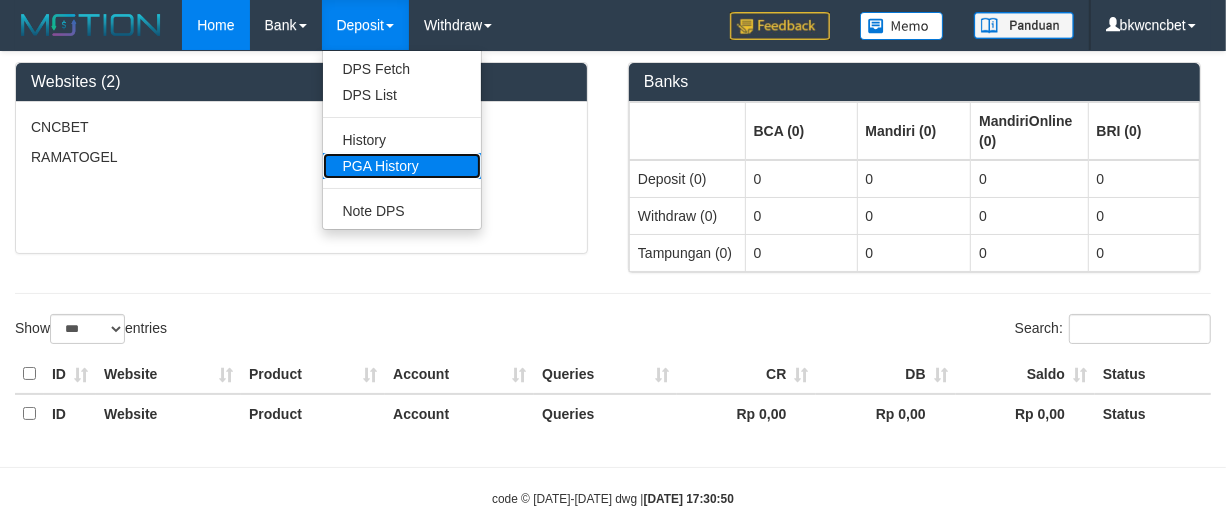click on "PGA History" at bounding box center [402, 166] 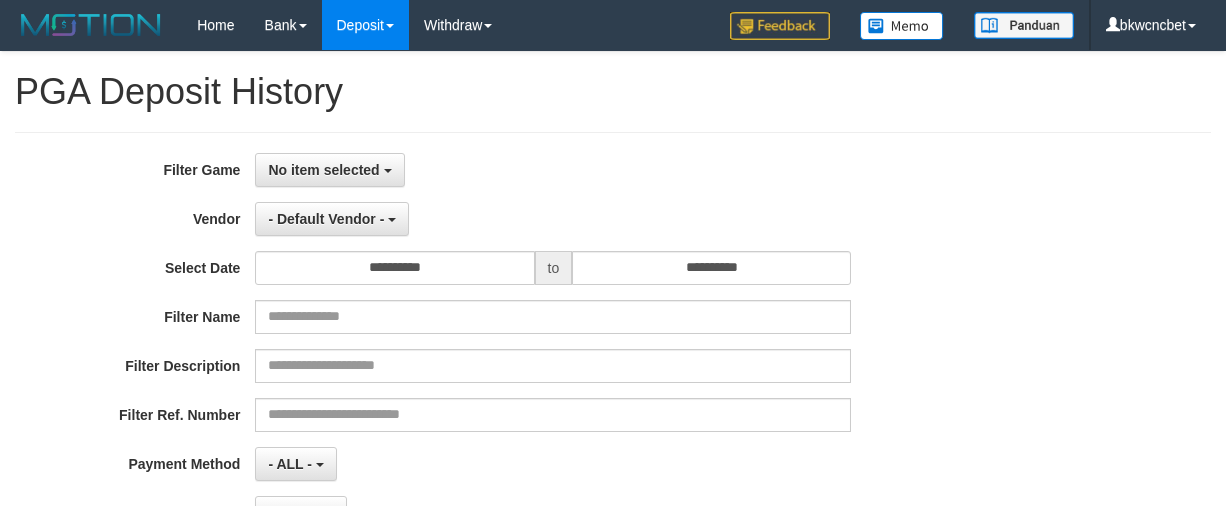 select 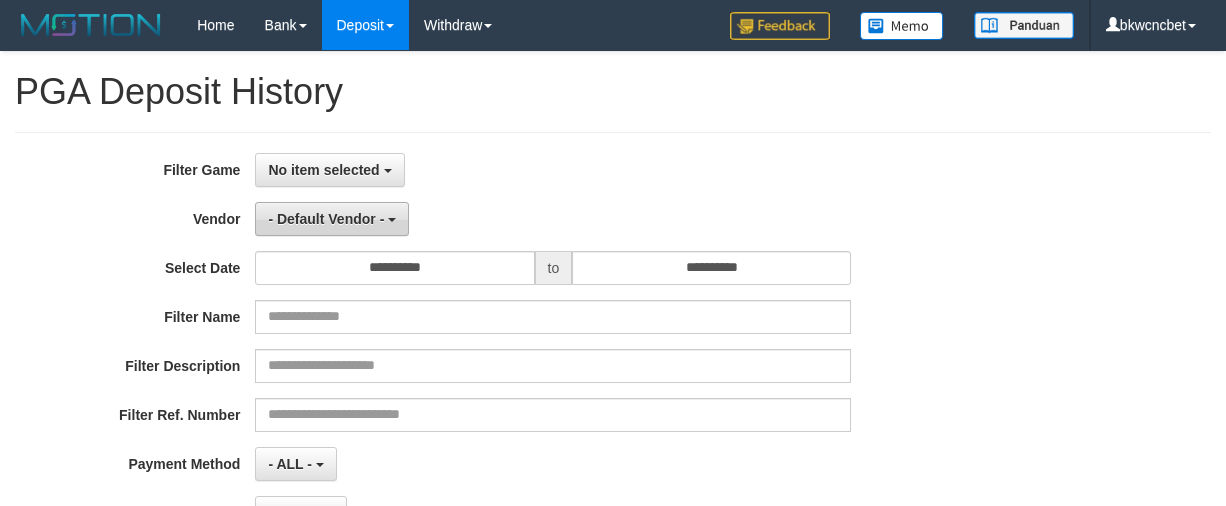 scroll, scrollTop: 0, scrollLeft: 0, axis: both 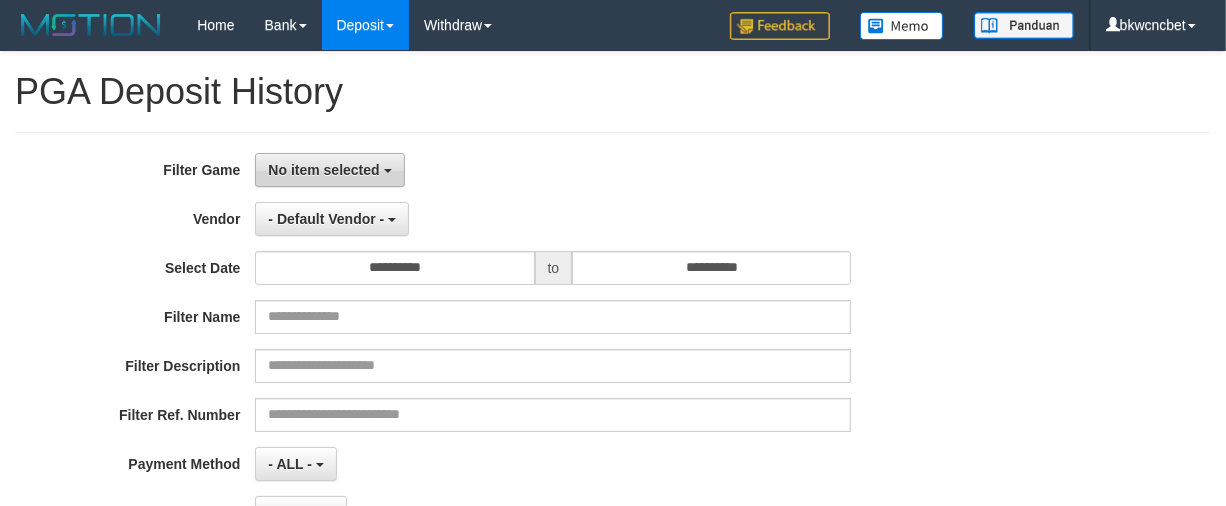 click on "No item selected" at bounding box center (323, 170) 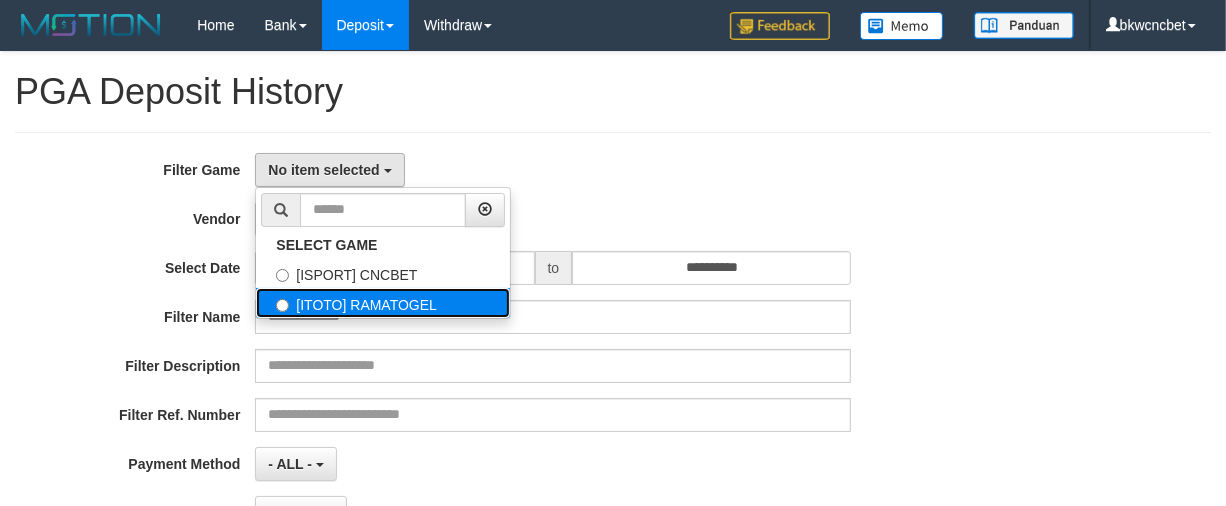 click on "[ITOTO] RAMATOGEL" at bounding box center [383, 303] 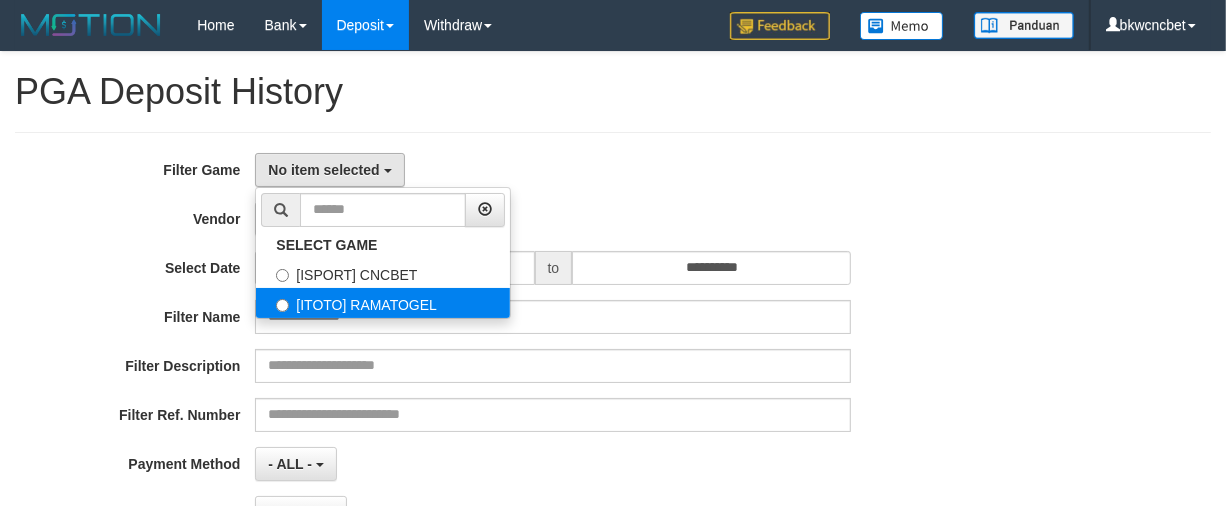 select on "****" 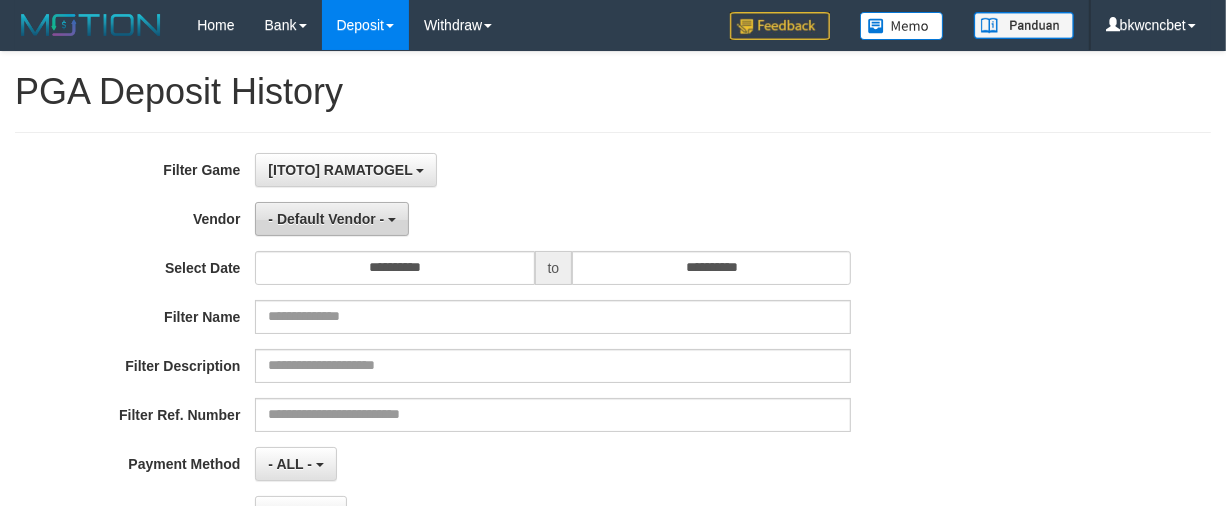 scroll, scrollTop: 35, scrollLeft: 0, axis: vertical 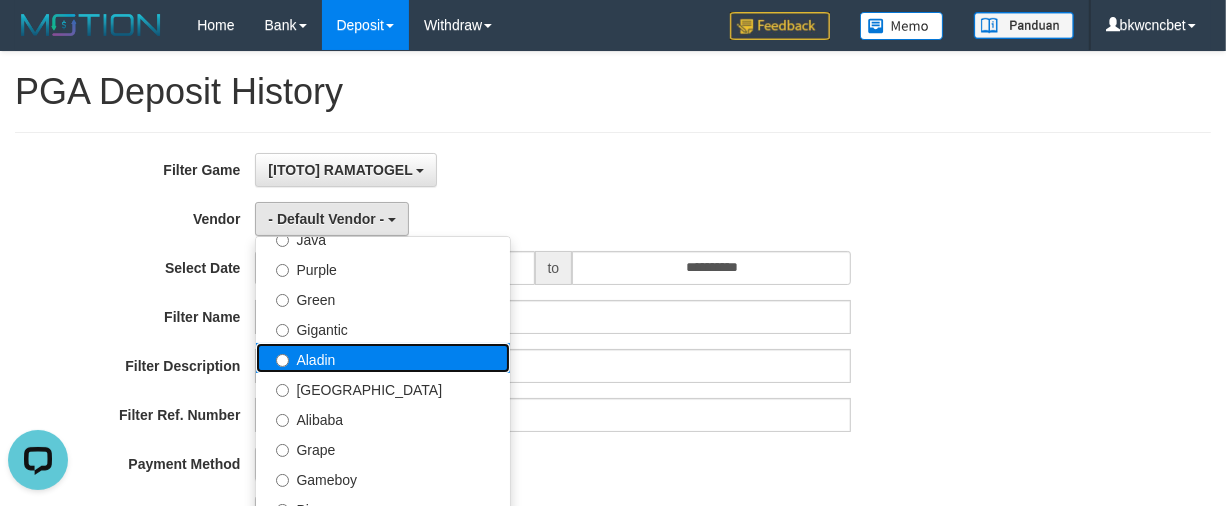 click on "Aladin" at bounding box center (383, 358) 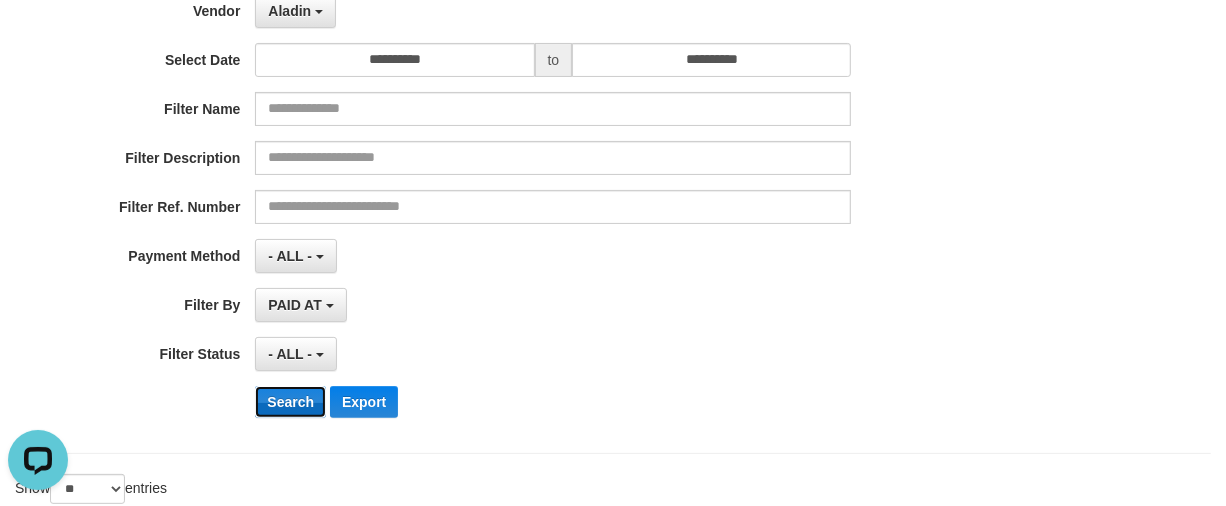 click on "Search" at bounding box center [290, 402] 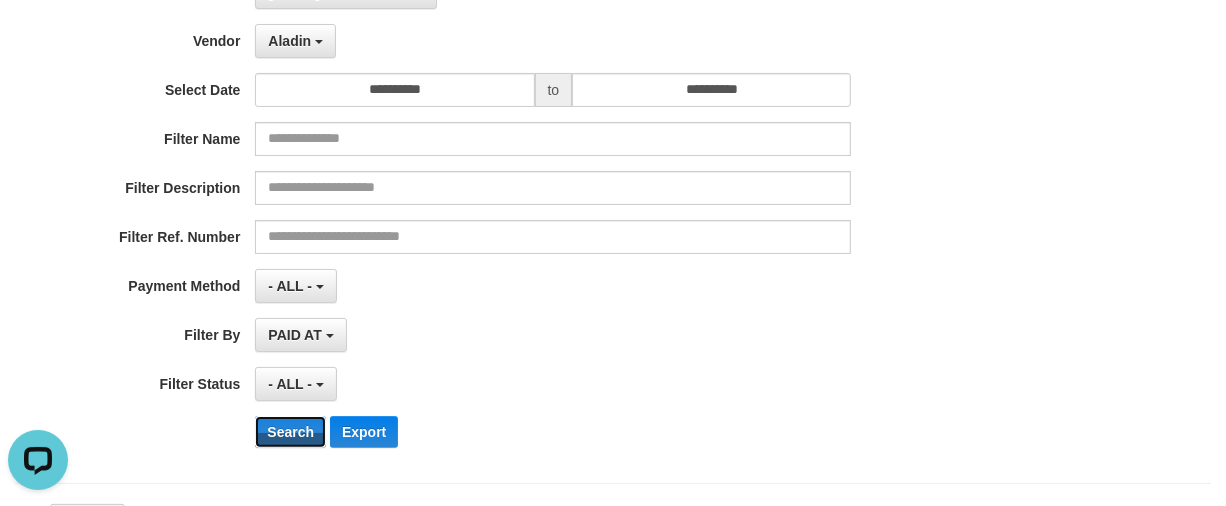 scroll, scrollTop: 0, scrollLeft: 0, axis: both 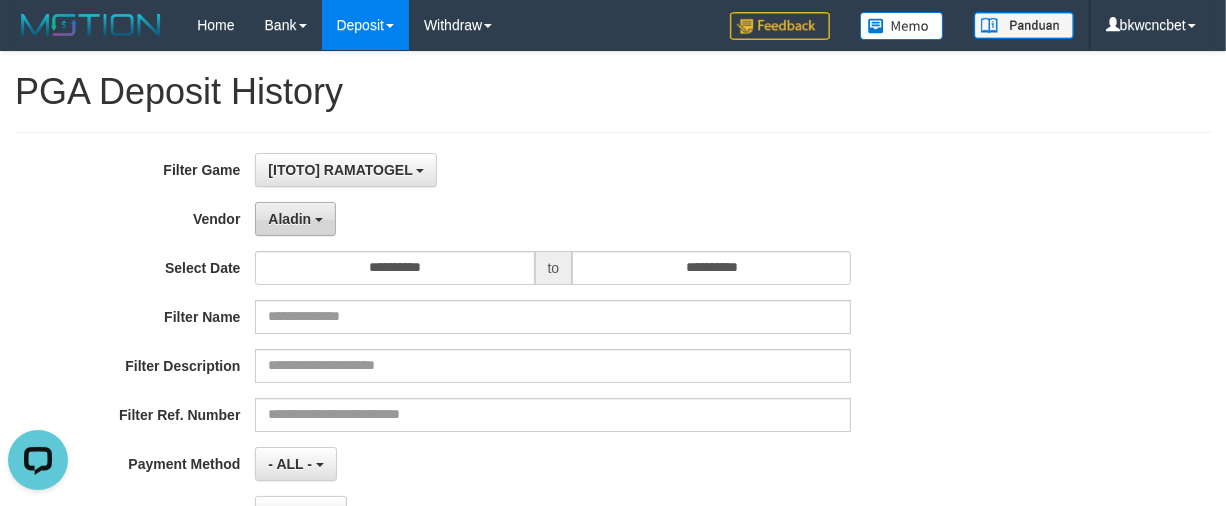 click on "Aladin" at bounding box center [295, 219] 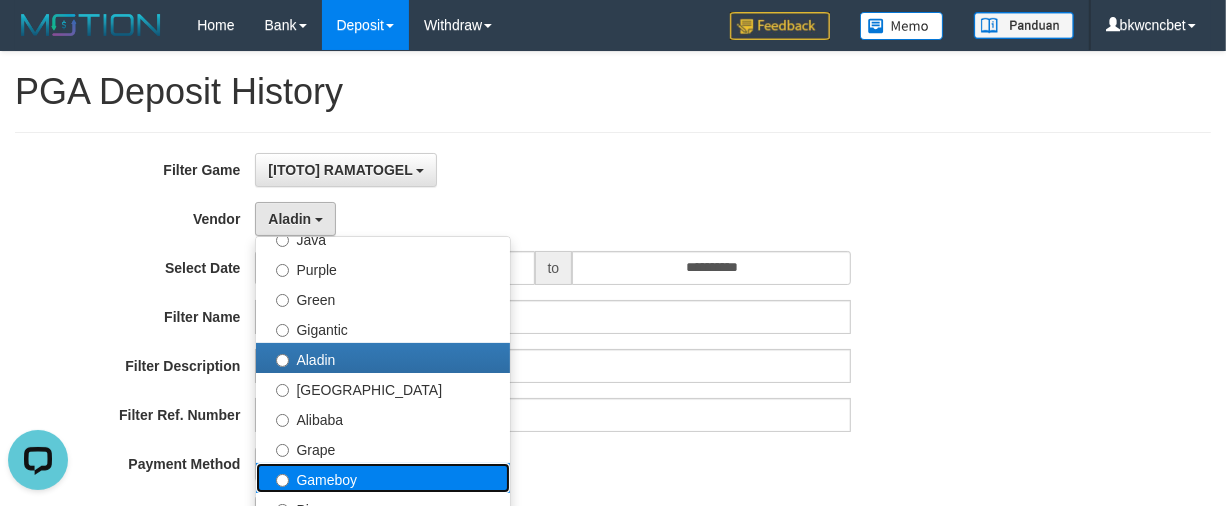 click on "Gameboy" at bounding box center [383, 478] 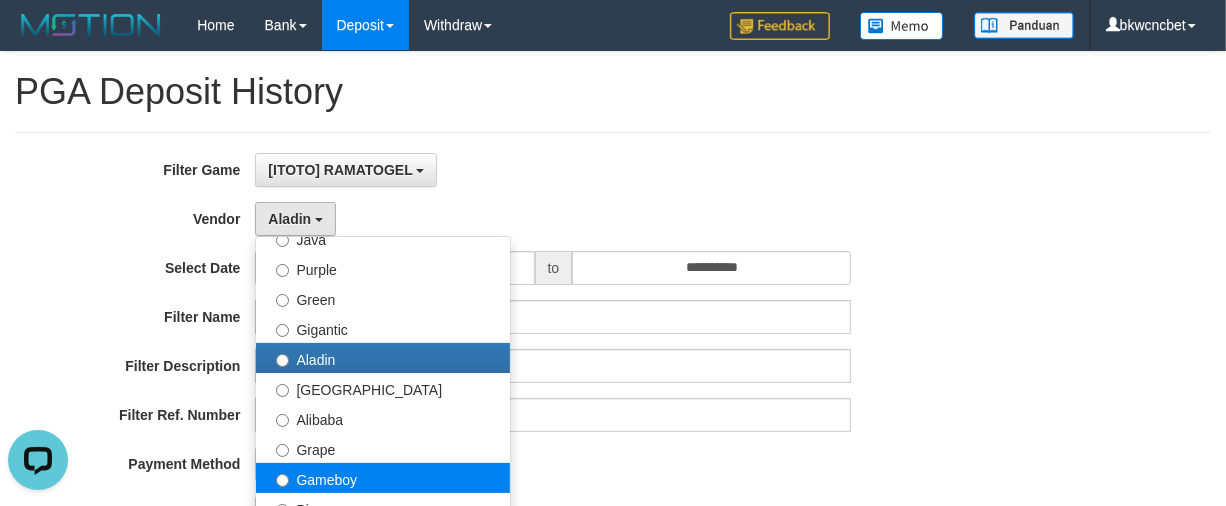 select on "**********" 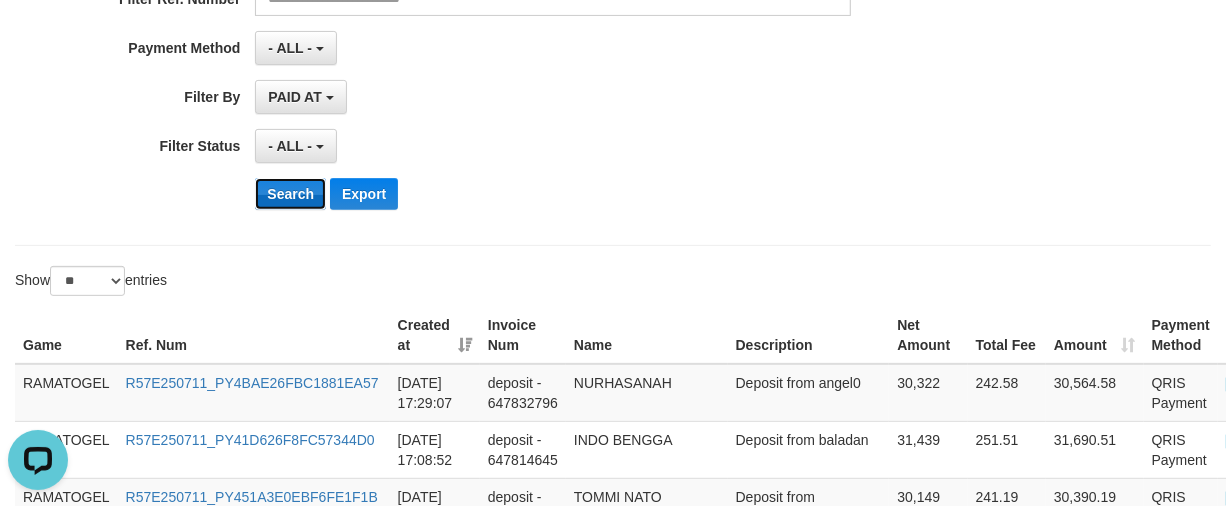 click on "Search" at bounding box center [290, 194] 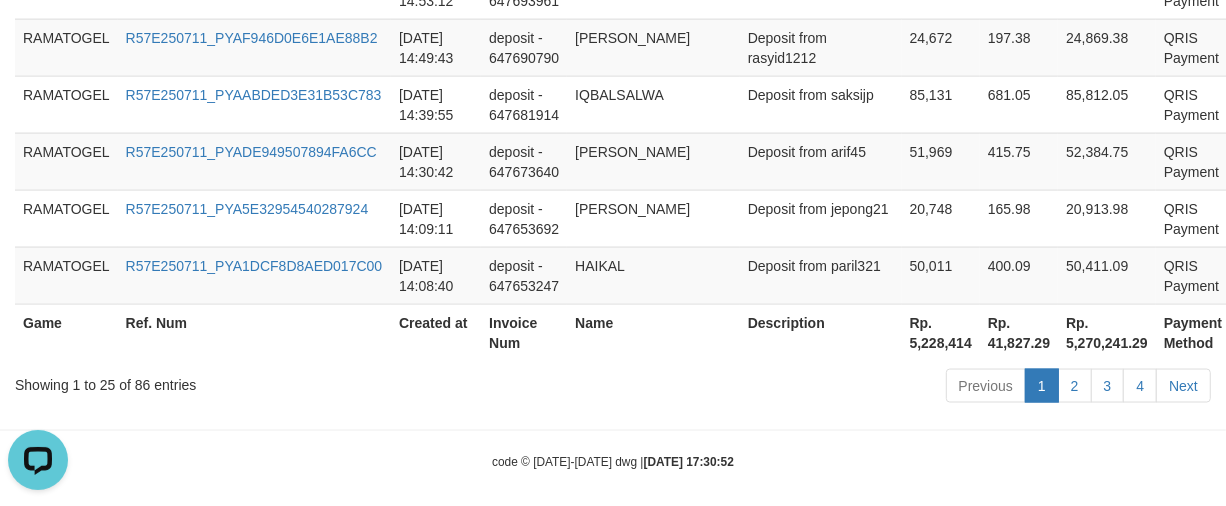 scroll, scrollTop: 1925, scrollLeft: 0, axis: vertical 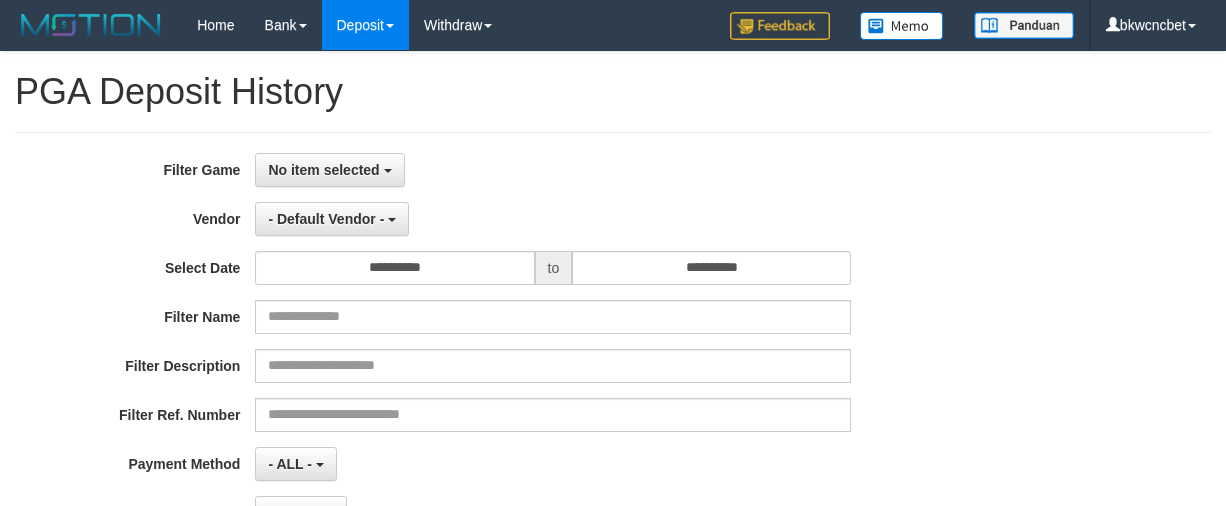select 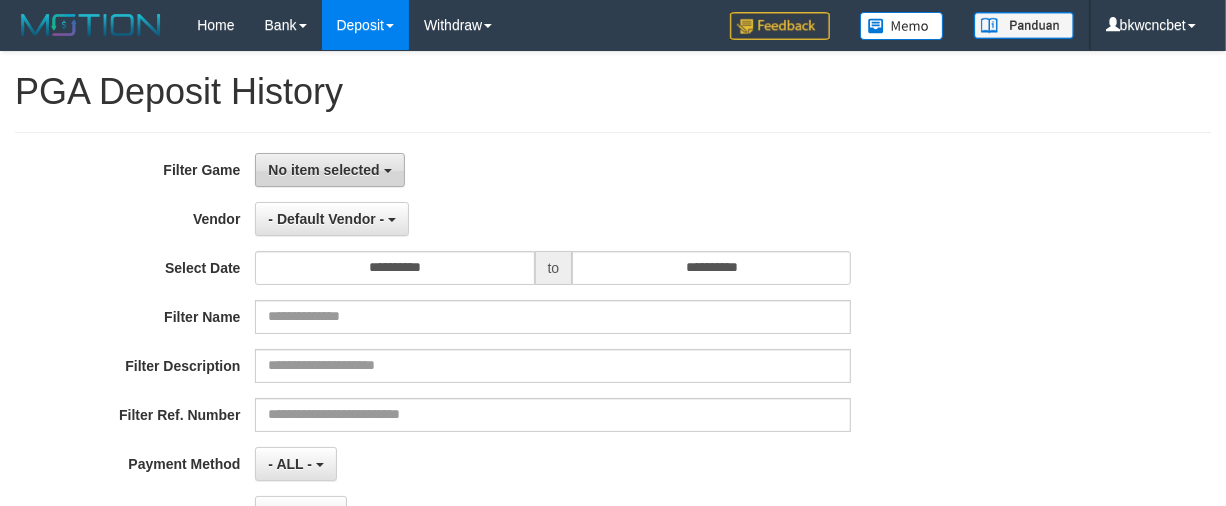 click on "No item selected" at bounding box center (329, 170) 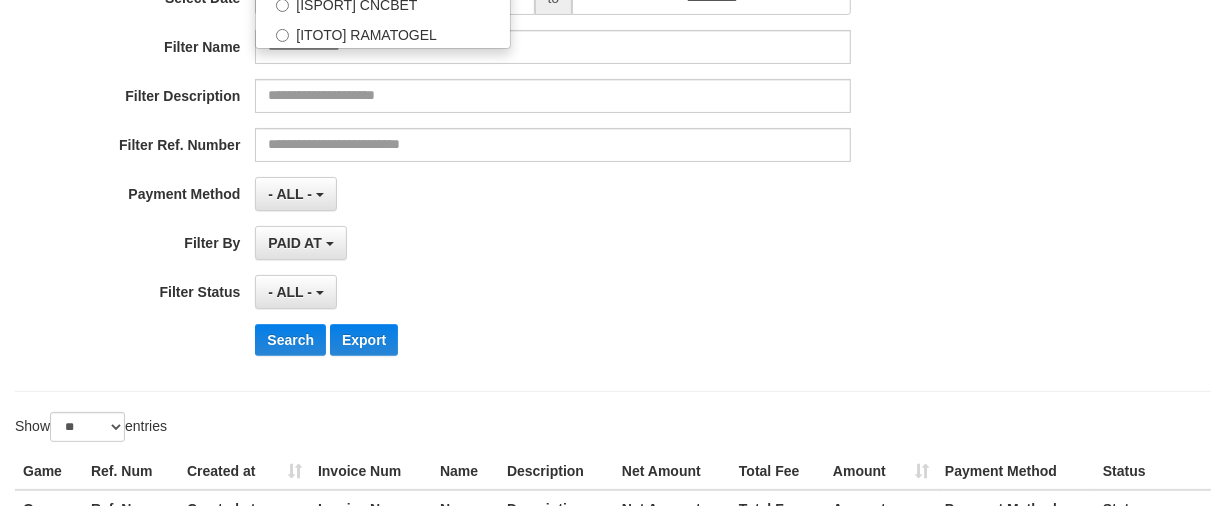 scroll, scrollTop: 210, scrollLeft: 0, axis: vertical 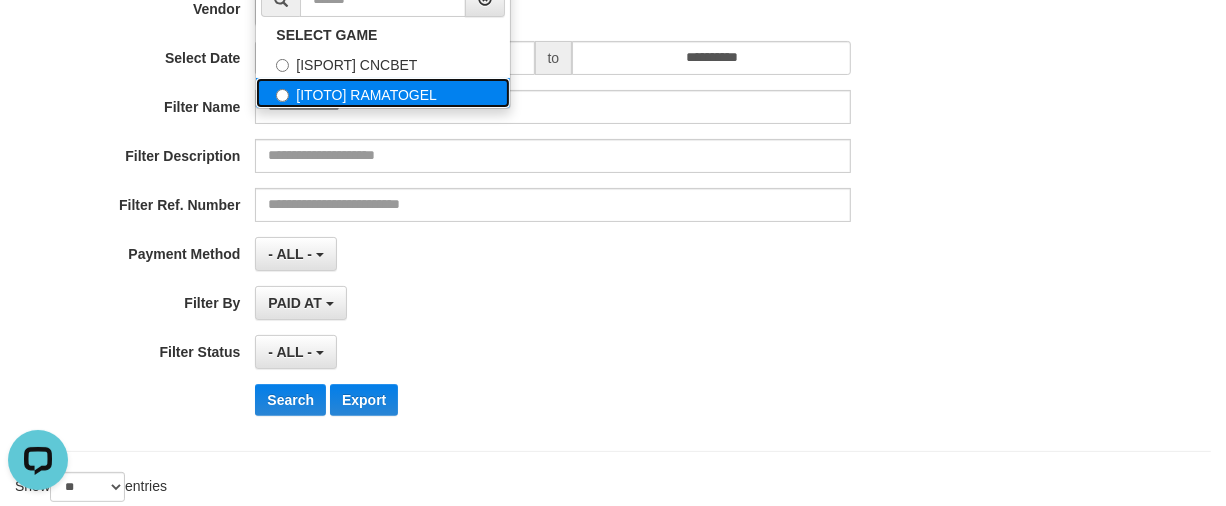 click on "[ITOTO] RAMATOGEL" at bounding box center (383, 93) 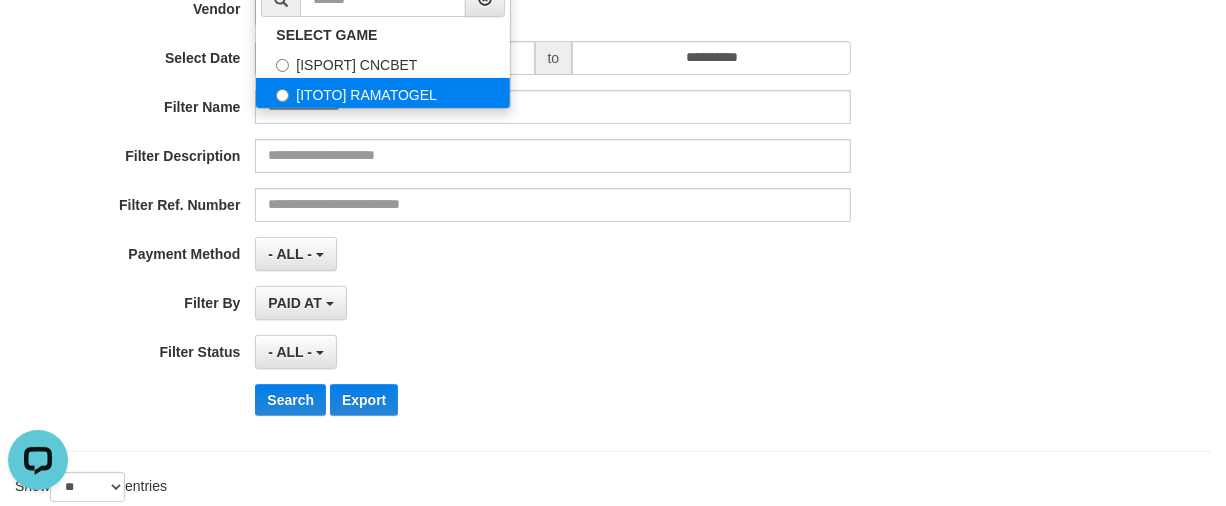 select on "****" 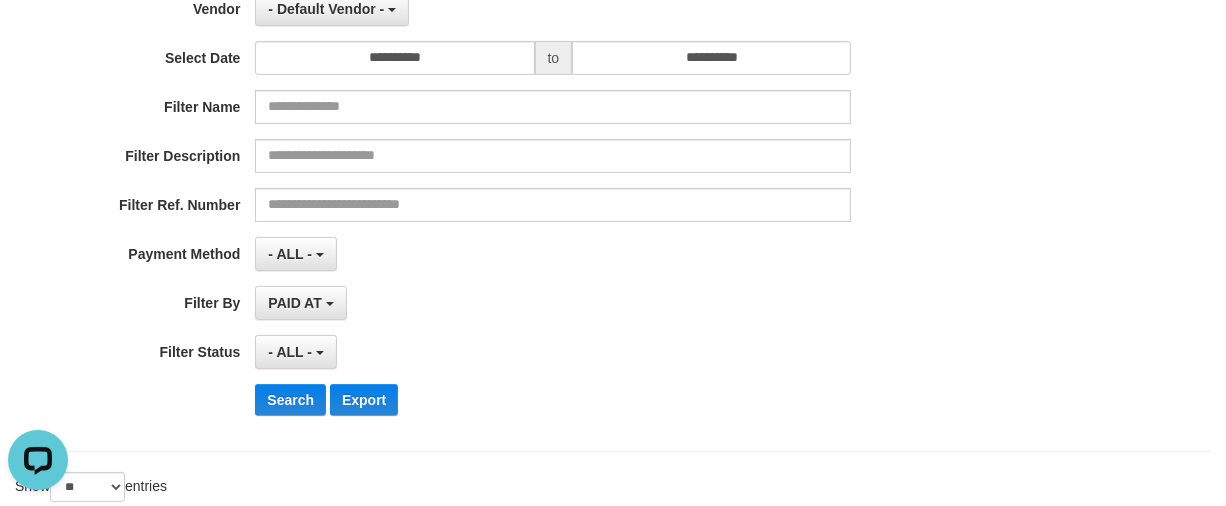 scroll, scrollTop: 35, scrollLeft: 0, axis: vertical 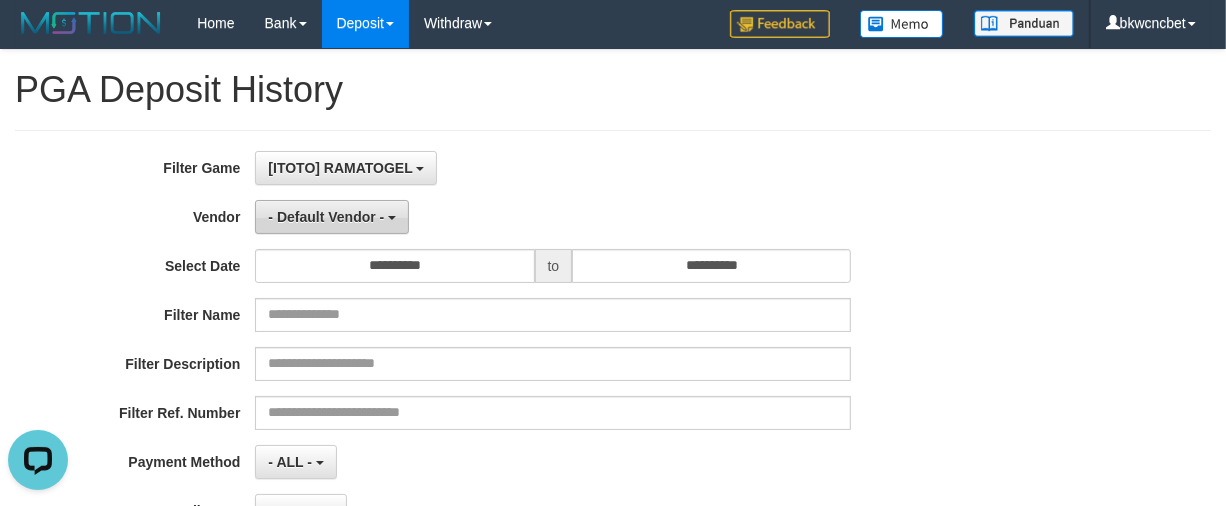 click on "- Default Vendor -" at bounding box center (332, 217) 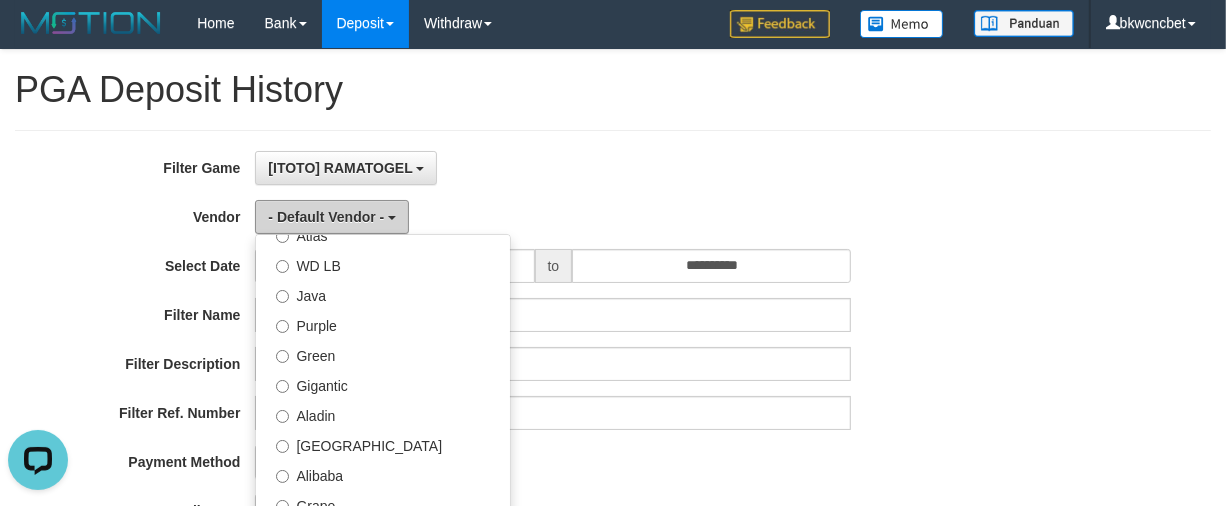 scroll, scrollTop: 208, scrollLeft: 0, axis: vertical 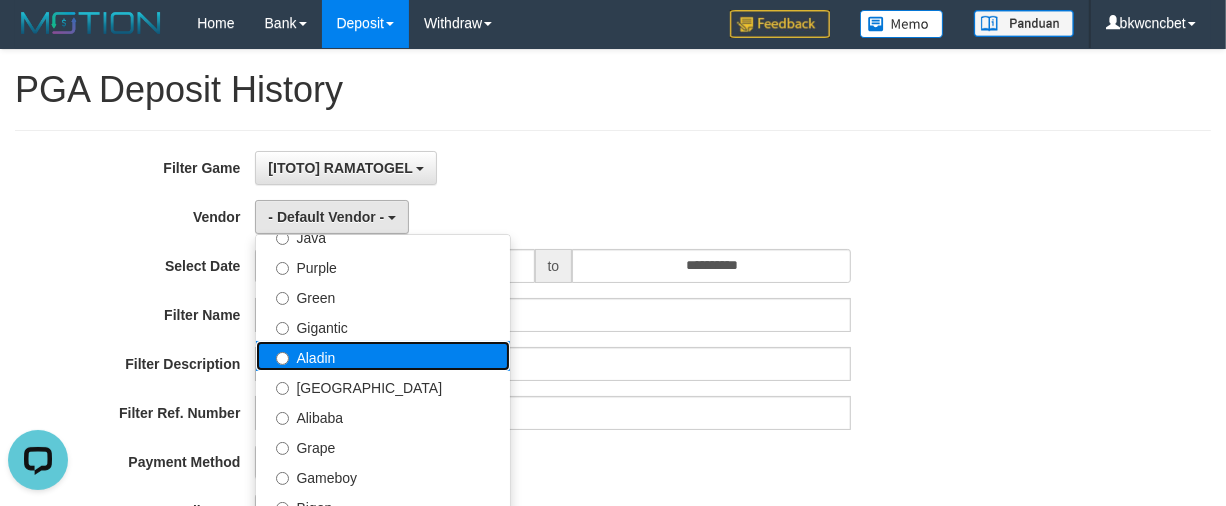 click on "Aladin" at bounding box center [383, 356] 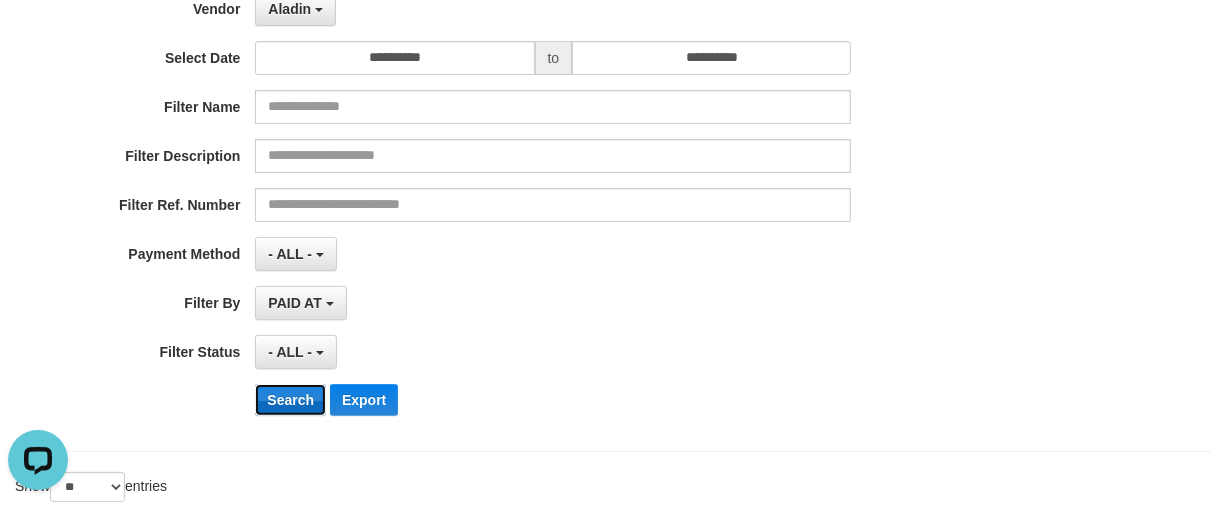 click on "Search" at bounding box center [290, 400] 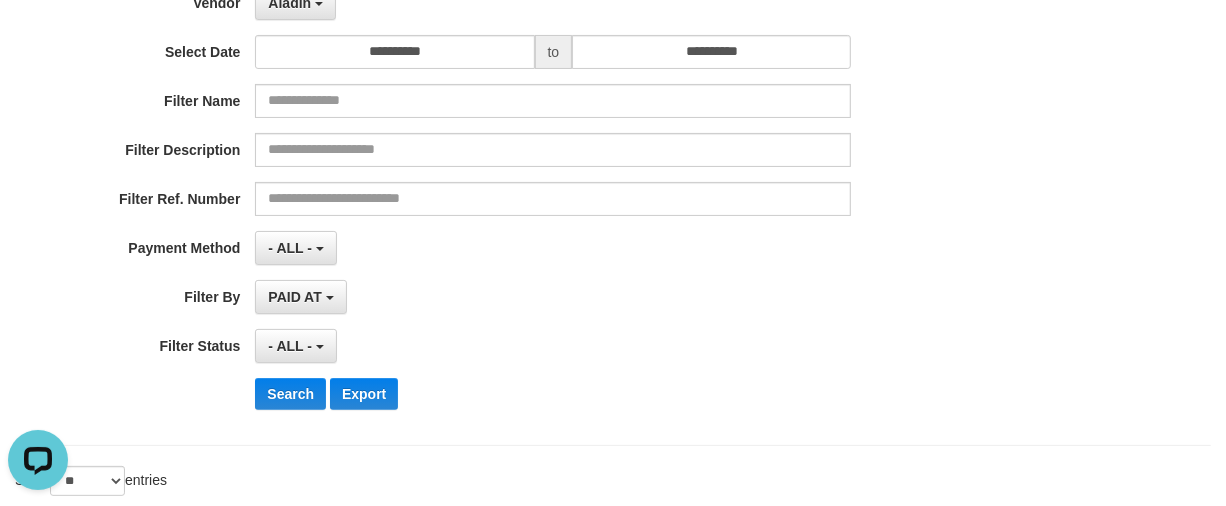 scroll, scrollTop: 0, scrollLeft: 0, axis: both 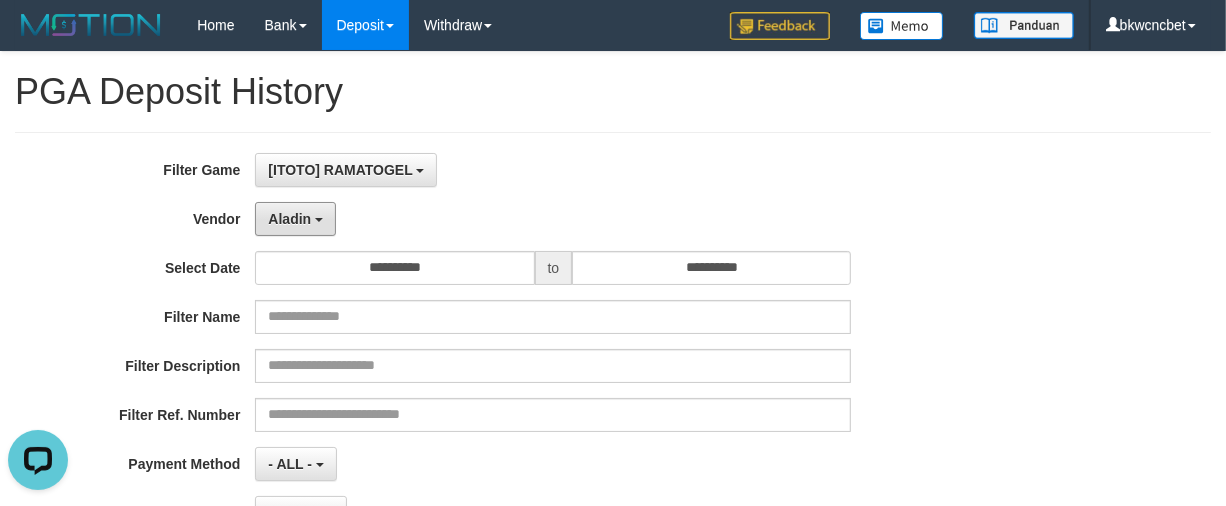 drag, startPoint x: 311, startPoint y: 220, endPoint x: 313, endPoint y: 355, distance: 135.01482 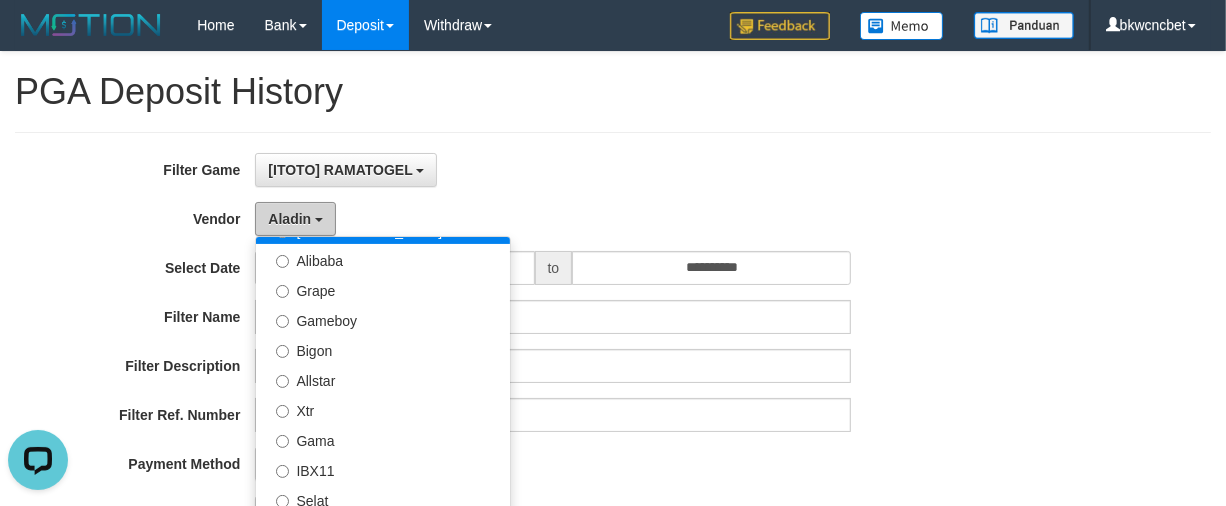 scroll, scrollTop: 417, scrollLeft: 0, axis: vertical 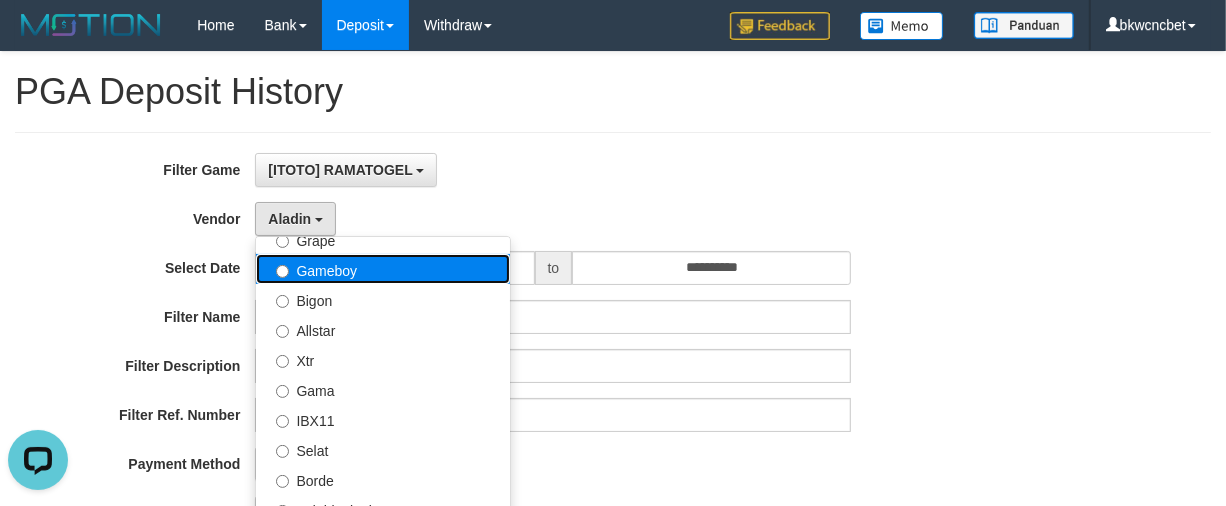 click on "Gameboy" at bounding box center (383, 269) 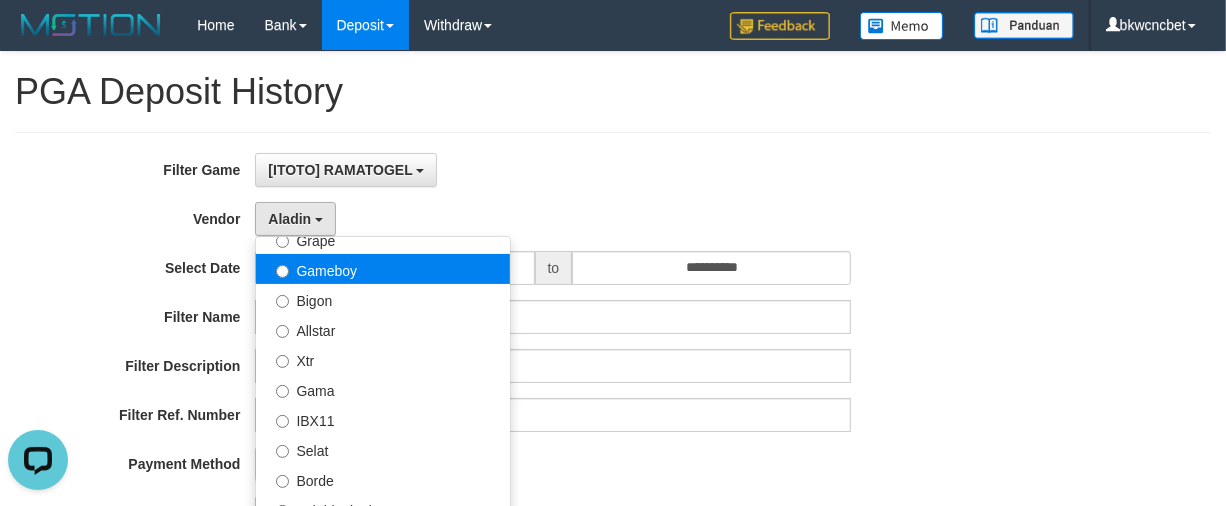 select on "**********" 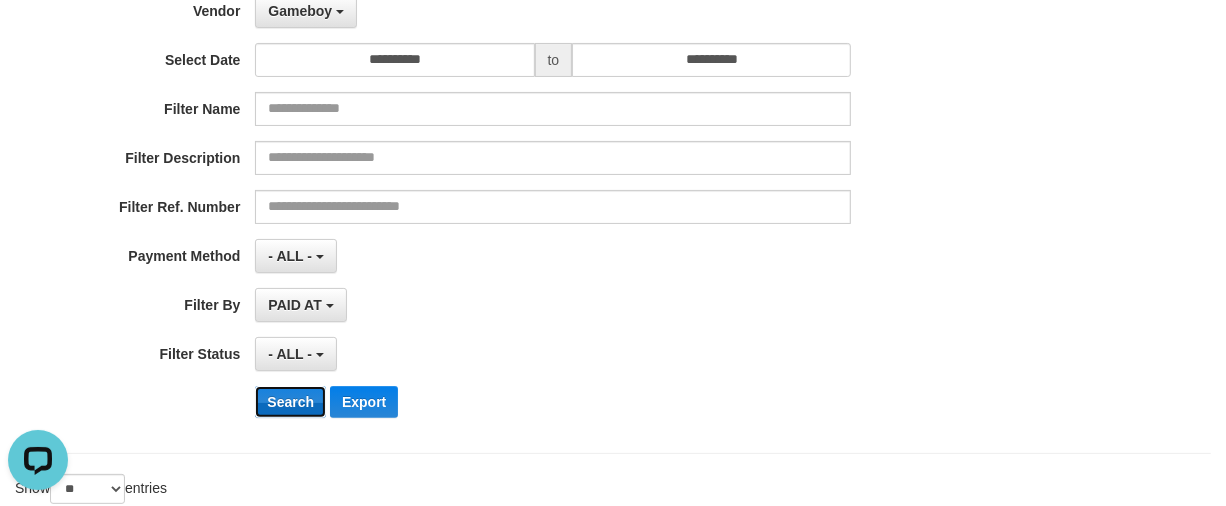 click on "Search" at bounding box center [290, 402] 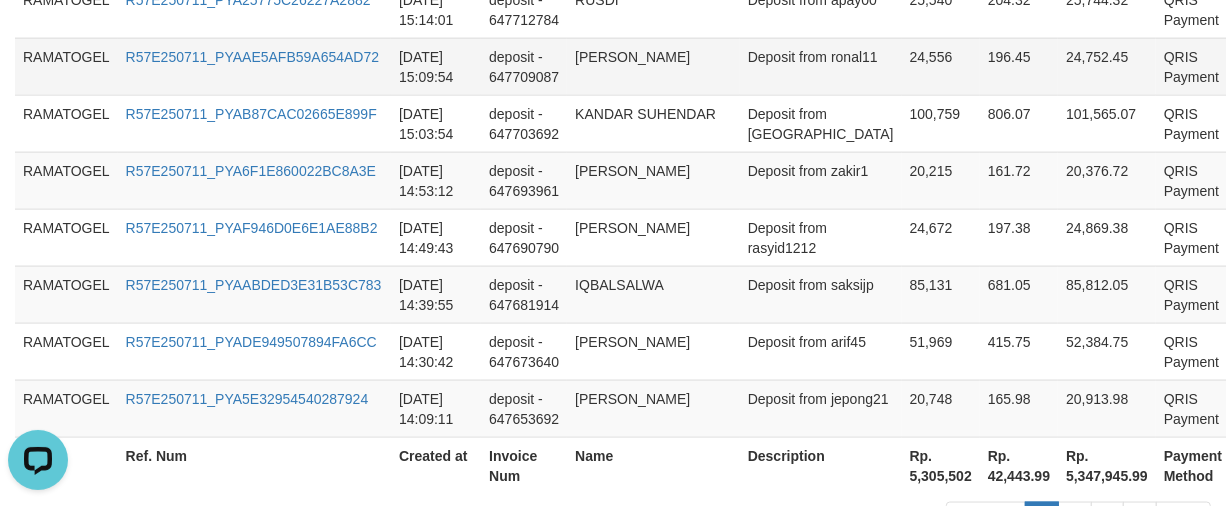 scroll, scrollTop: 1925, scrollLeft: 0, axis: vertical 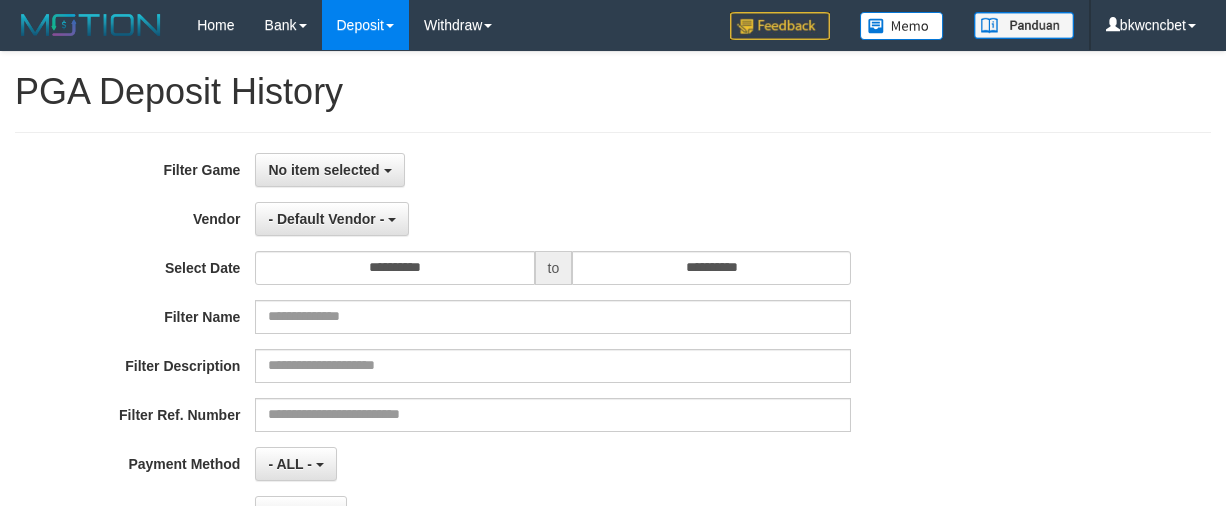 select 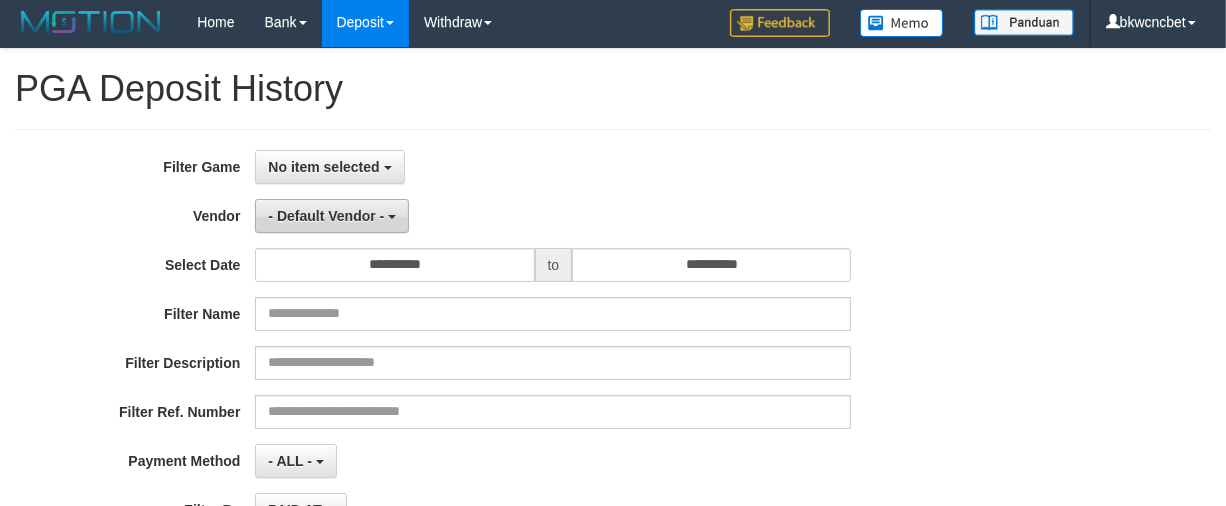 scroll, scrollTop: 2, scrollLeft: 0, axis: vertical 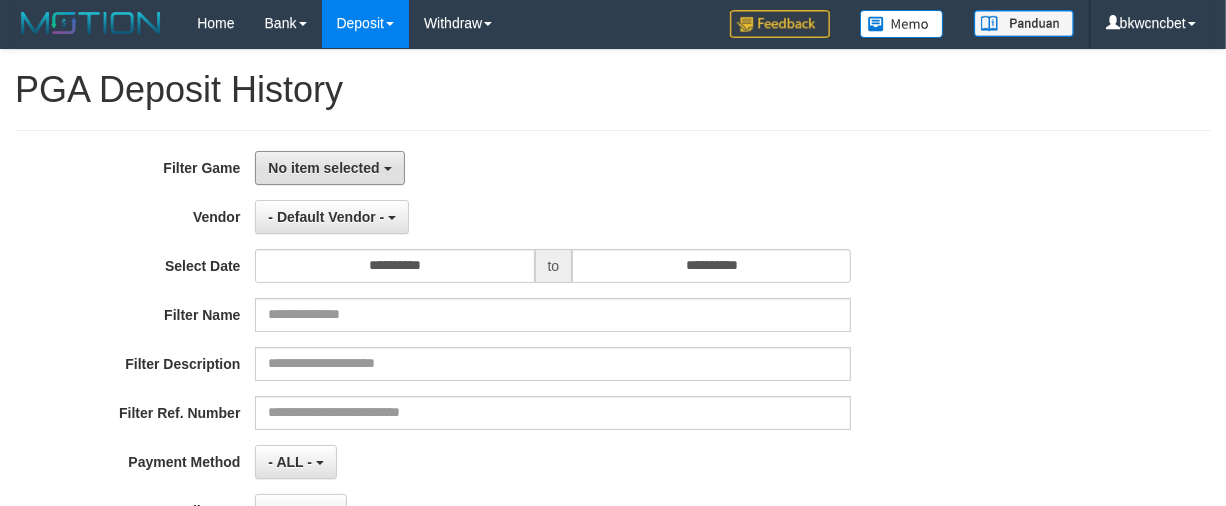 drag, startPoint x: 342, startPoint y: 165, endPoint x: 367, endPoint y: 206, distance: 48.02083 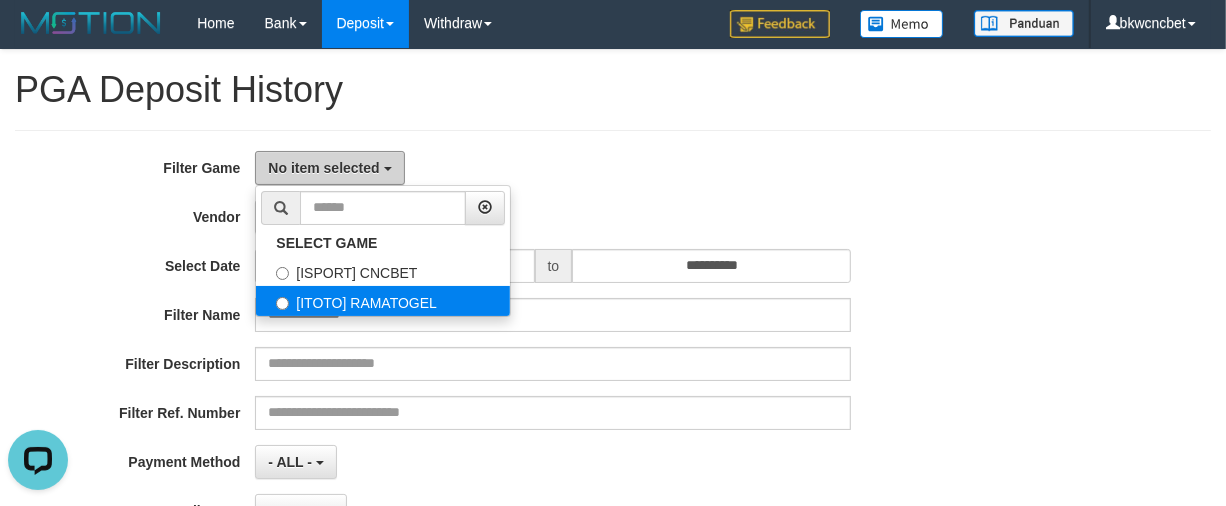 scroll, scrollTop: 0, scrollLeft: 0, axis: both 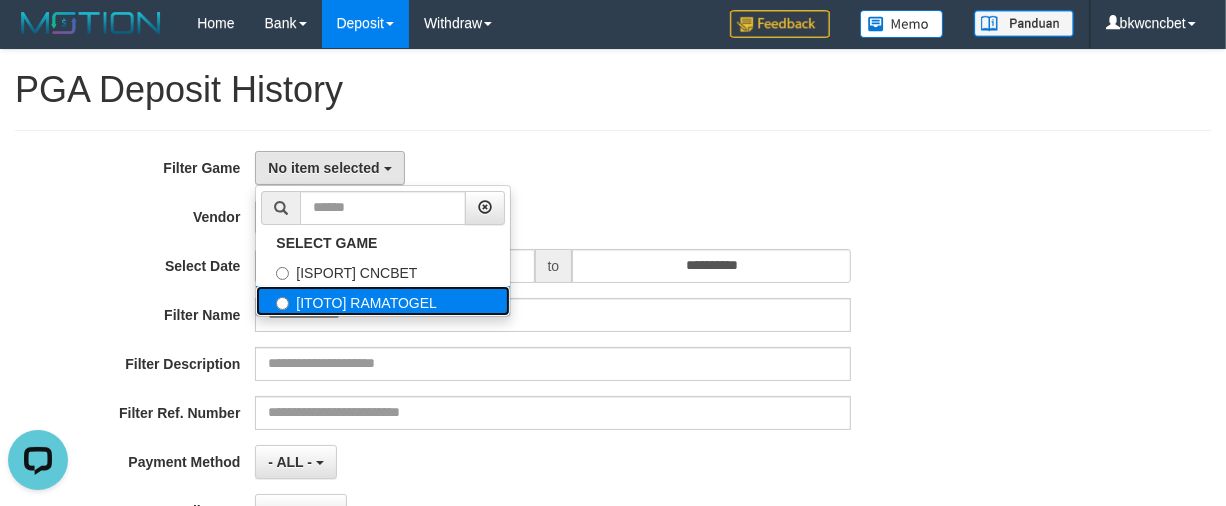 click on "[ITOTO] RAMATOGEL" at bounding box center [383, 301] 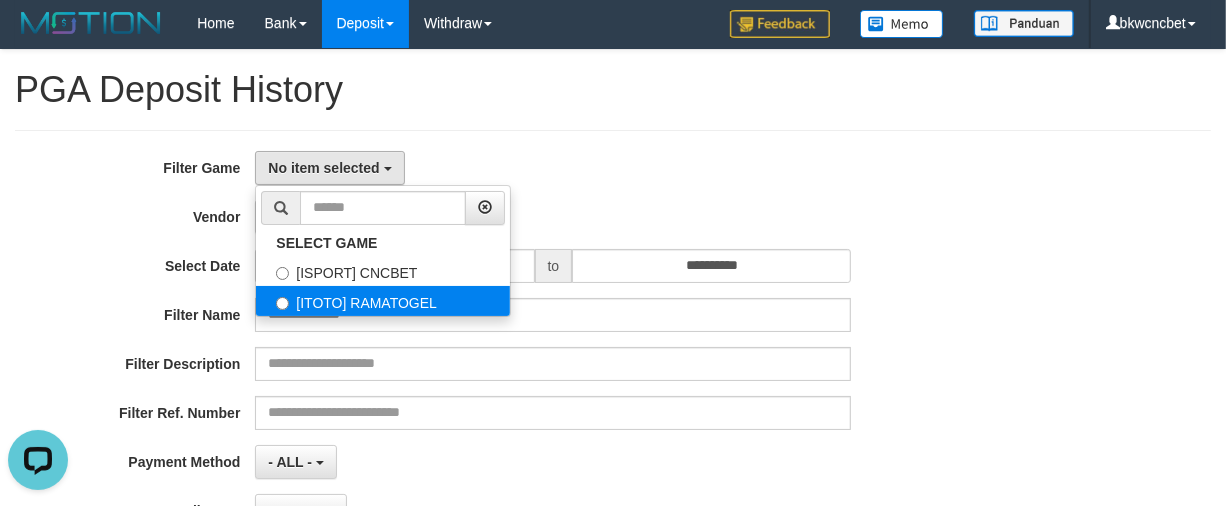 select on "****" 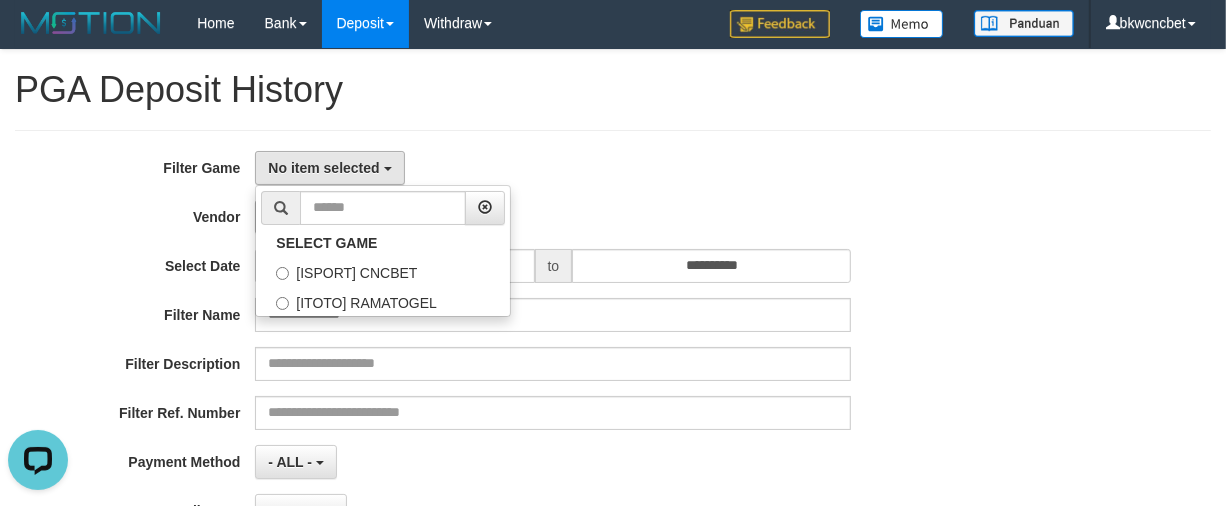 scroll, scrollTop: 35, scrollLeft: 0, axis: vertical 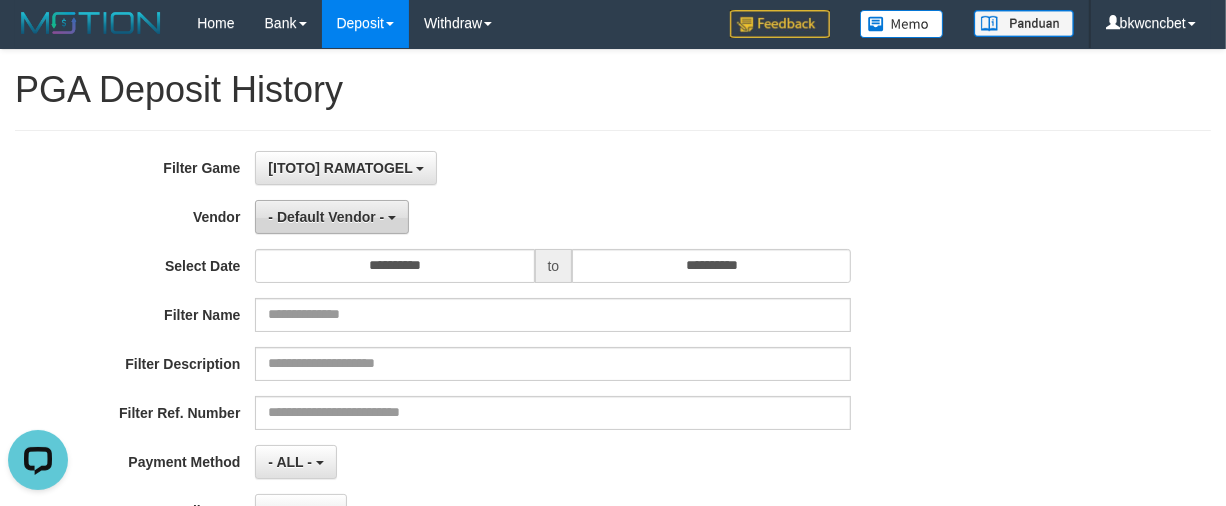 click on "- Default Vendor -" at bounding box center (326, 217) 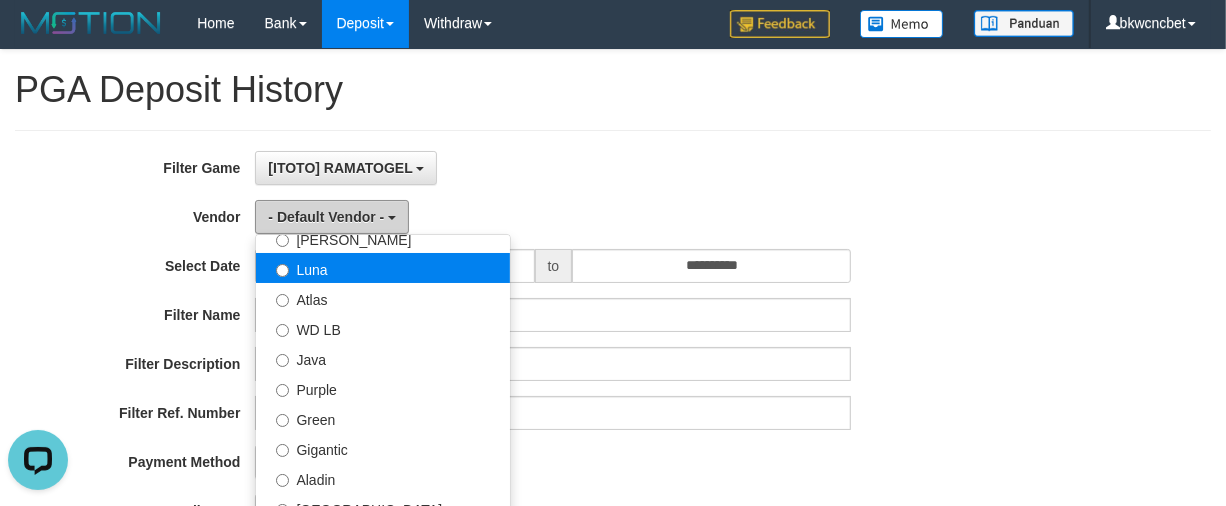 scroll, scrollTop: 208, scrollLeft: 0, axis: vertical 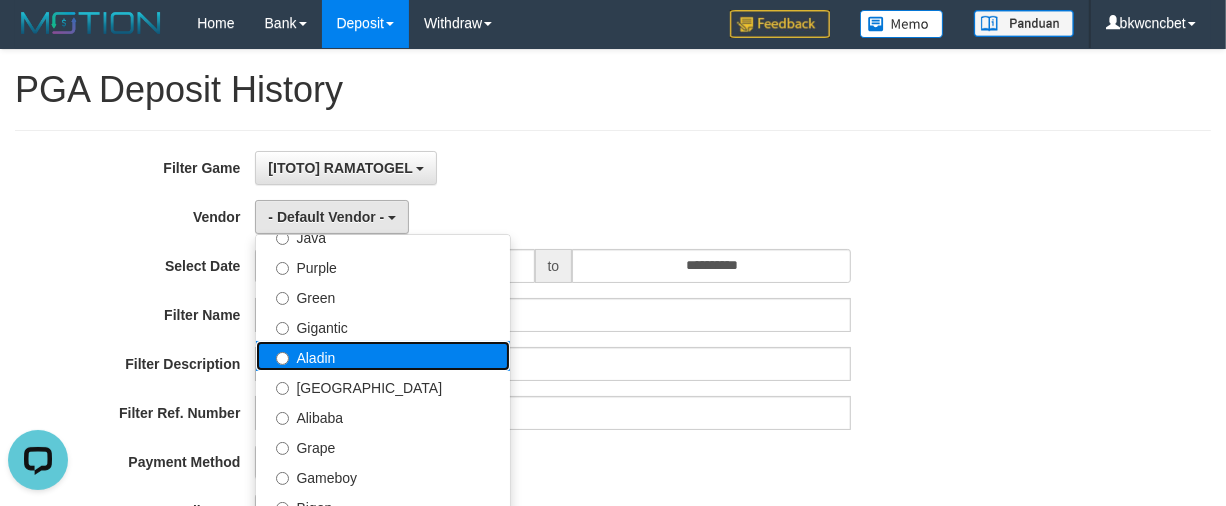 click on "Aladin" at bounding box center [383, 356] 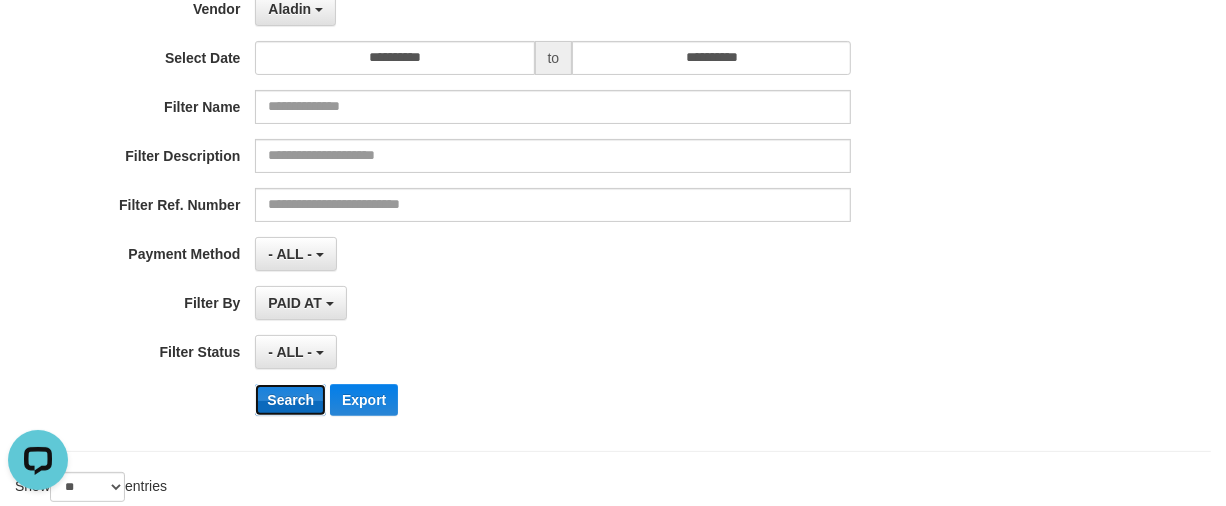 click on "Search" at bounding box center [290, 400] 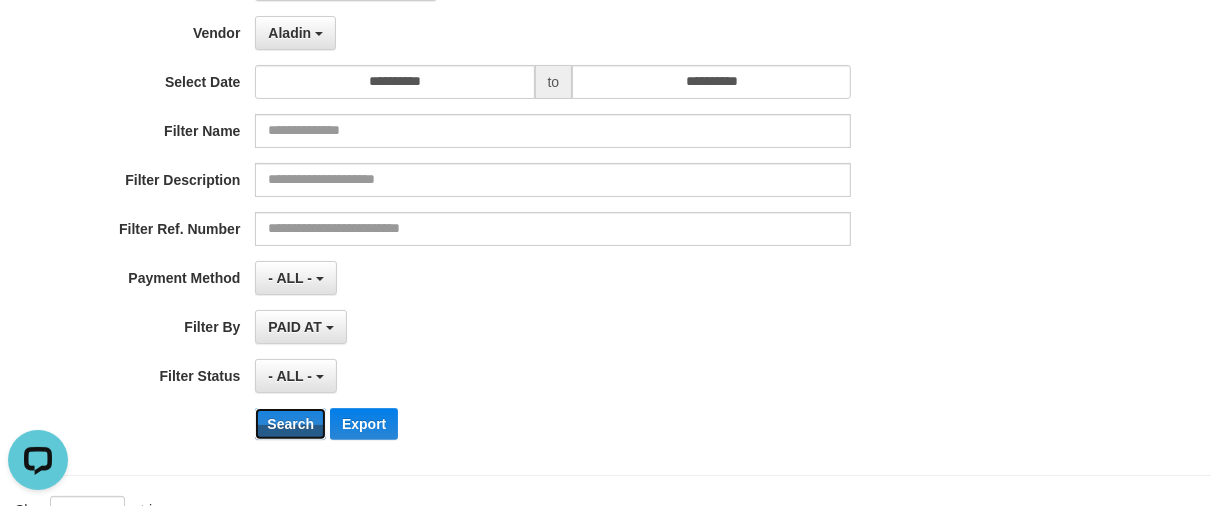 scroll, scrollTop: 0, scrollLeft: 0, axis: both 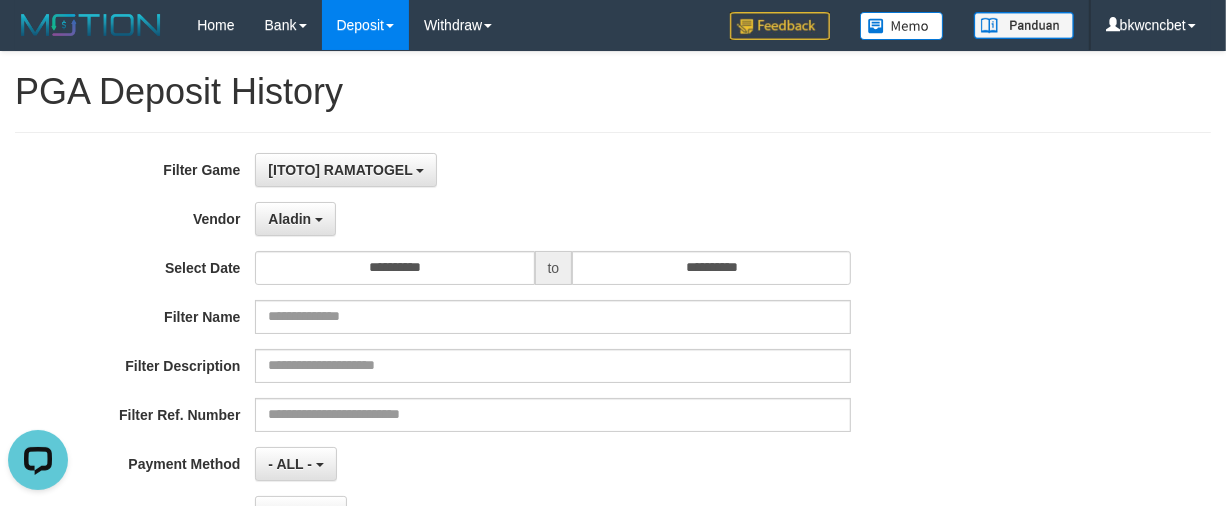 click on "**********" at bounding box center (511, 397) 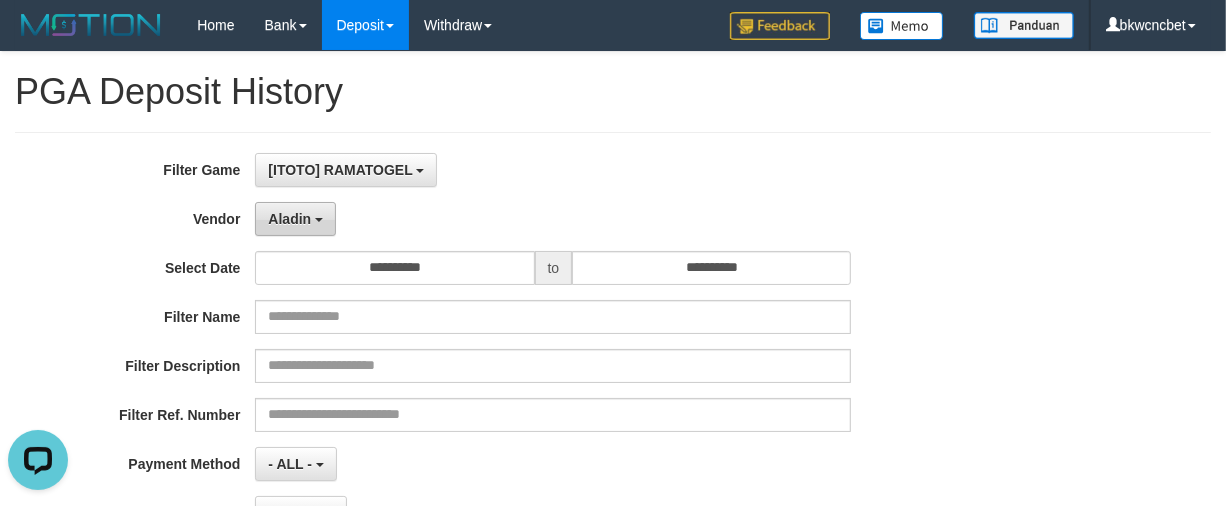 click on "Aladin" at bounding box center (295, 219) 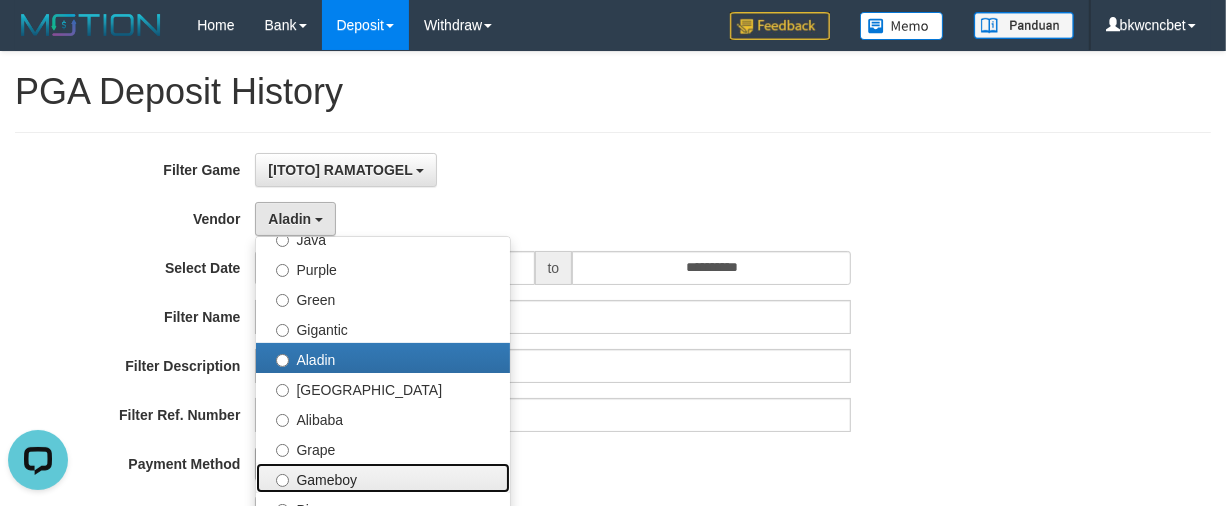 click on "Gameboy" at bounding box center (383, 478) 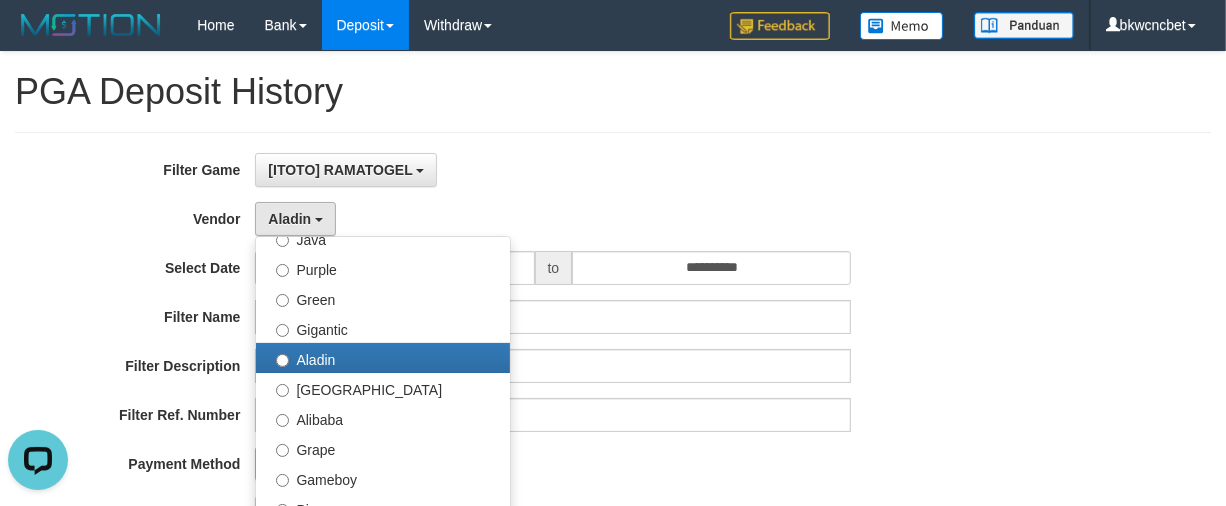 select on "**********" 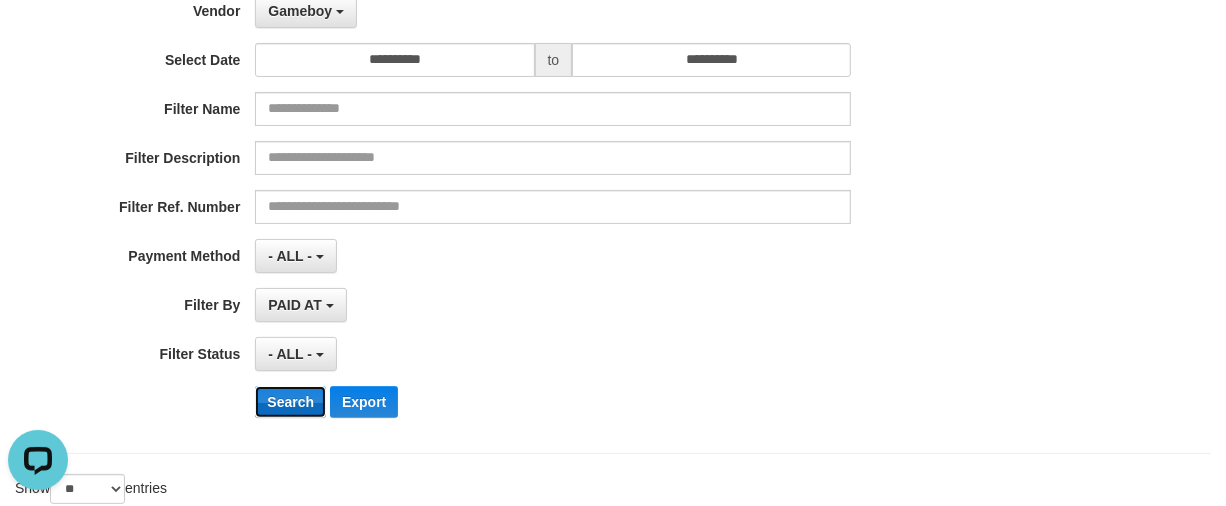 click on "Search" at bounding box center (290, 402) 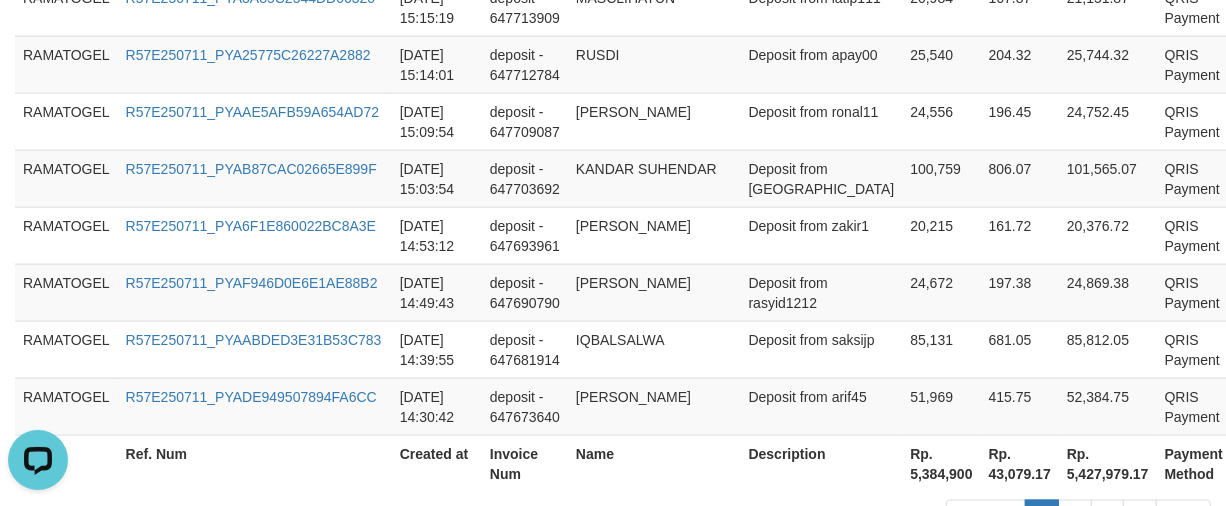 scroll, scrollTop: 1925, scrollLeft: 0, axis: vertical 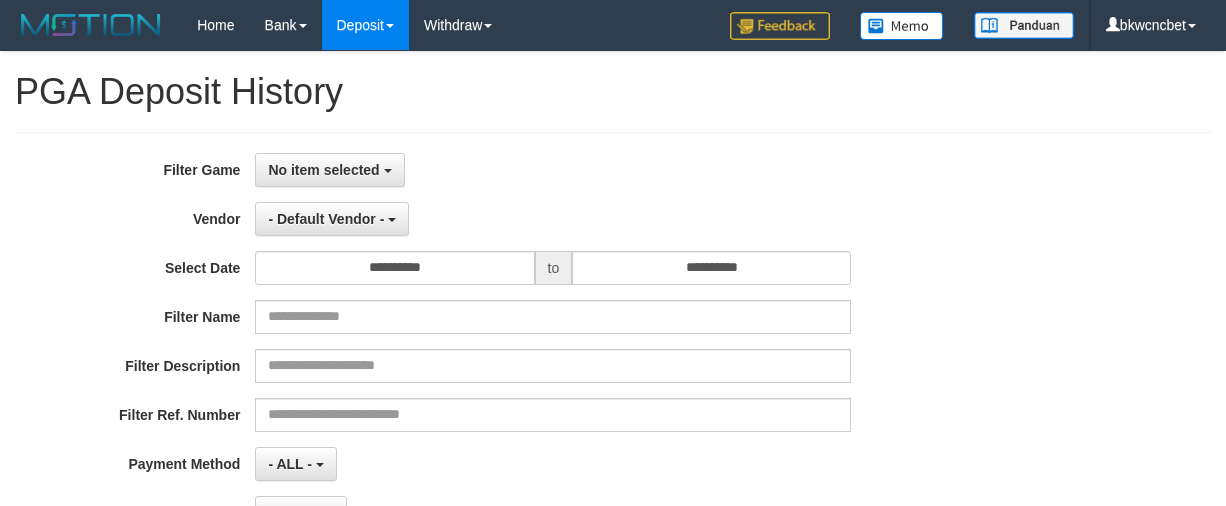 select 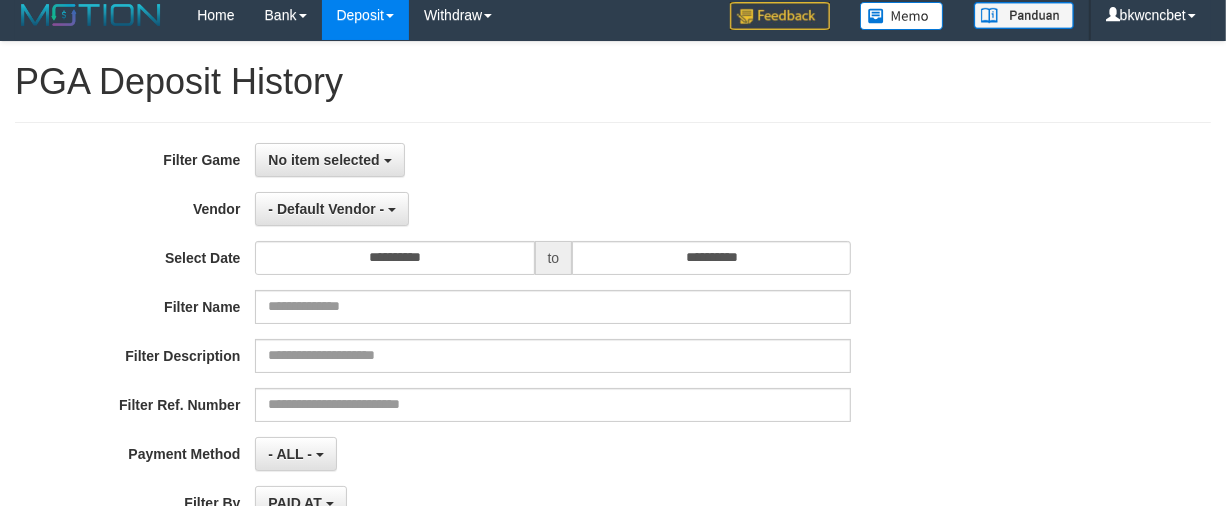 scroll, scrollTop: 2, scrollLeft: 0, axis: vertical 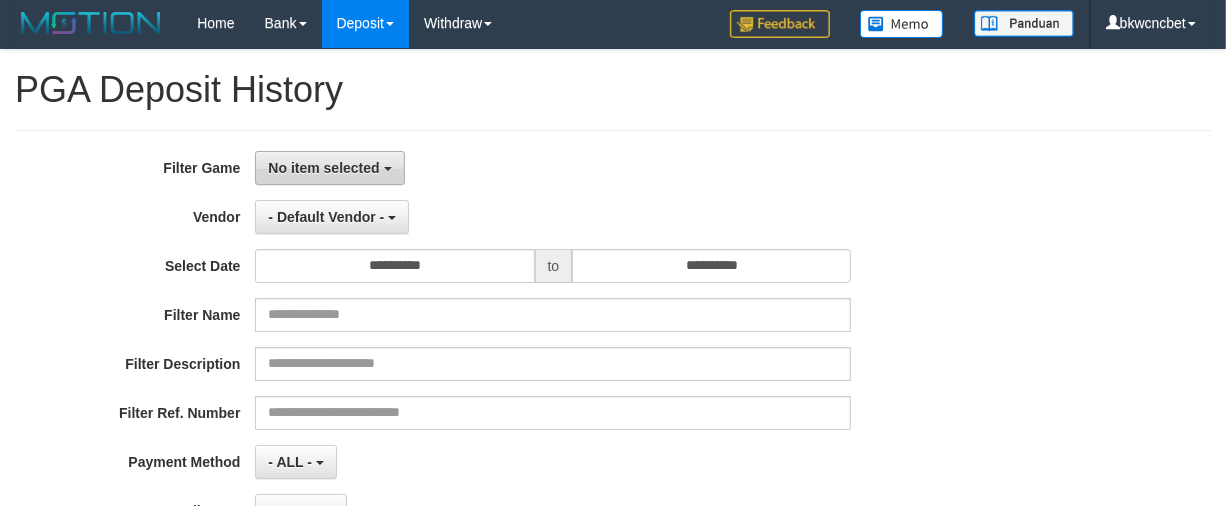 click on "No item selected" at bounding box center [323, 168] 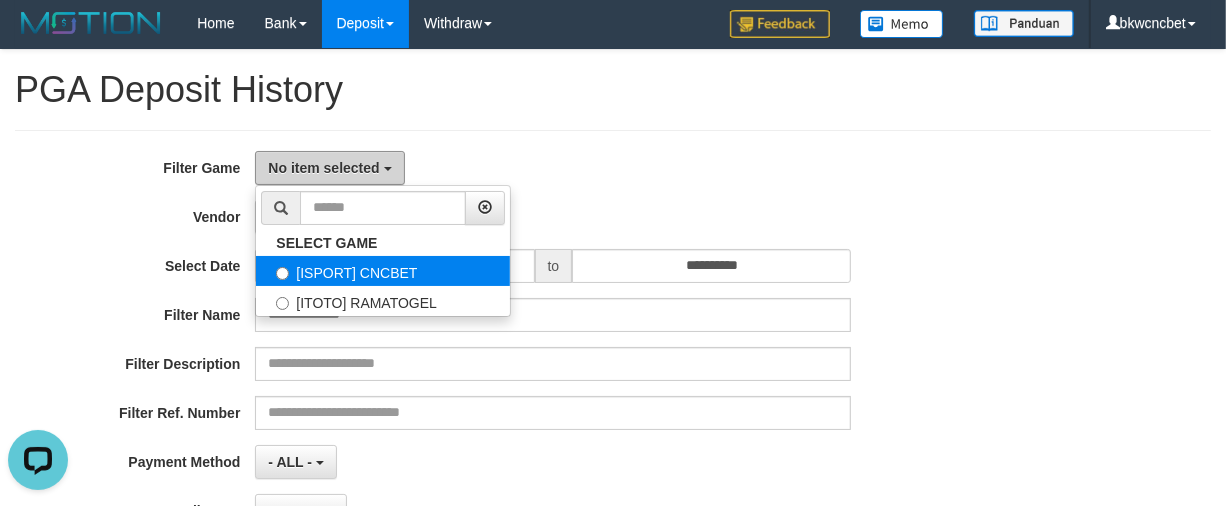 scroll, scrollTop: 0, scrollLeft: 0, axis: both 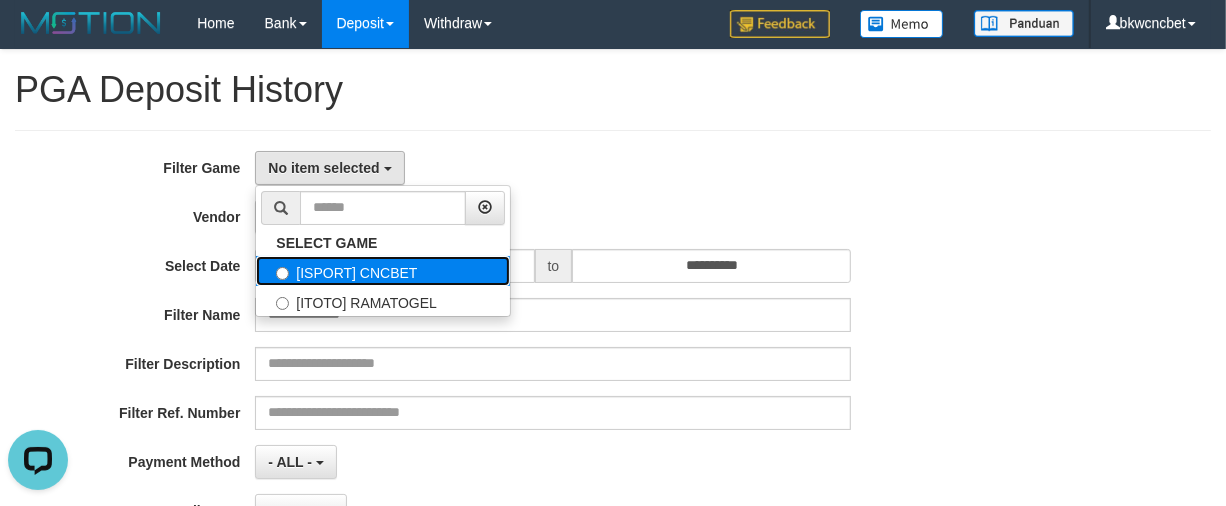 click on "[ISPORT] CNCBET" at bounding box center (383, 271) 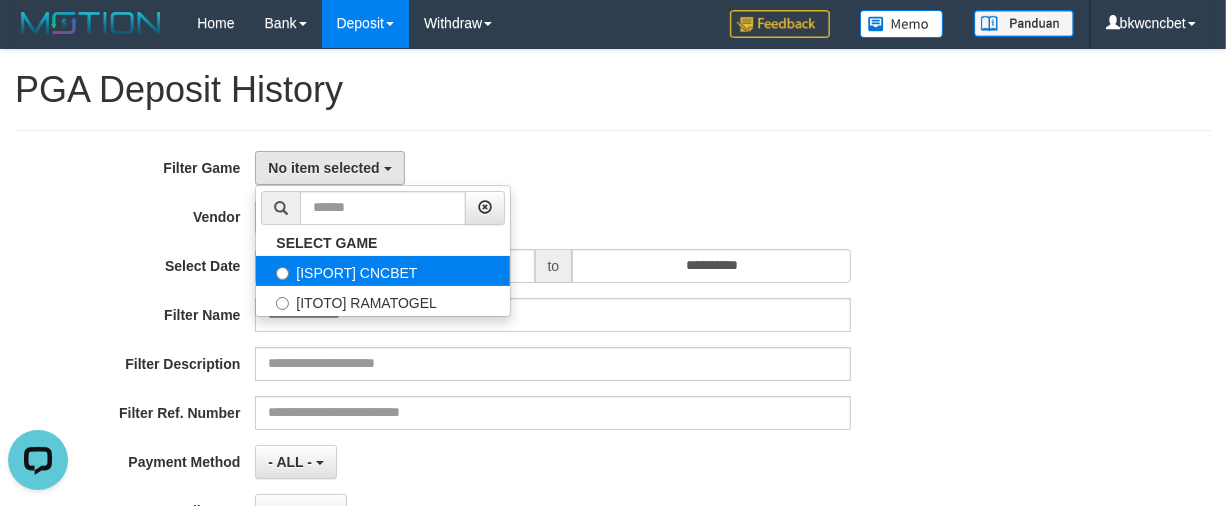 select on "****" 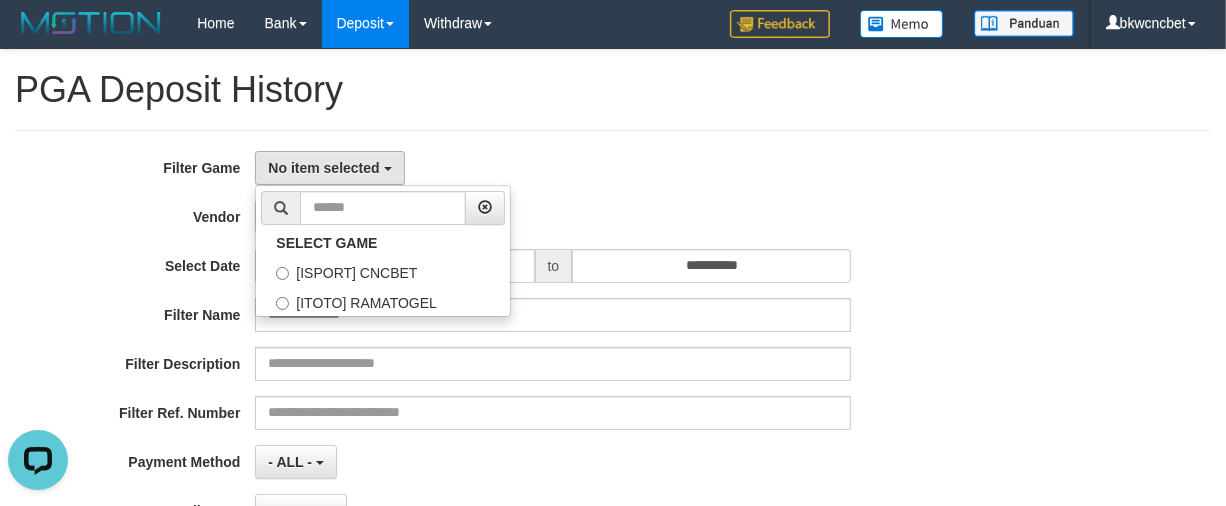 scroll, scrollTop: 17, scrollLeft: 0, axis: vertical 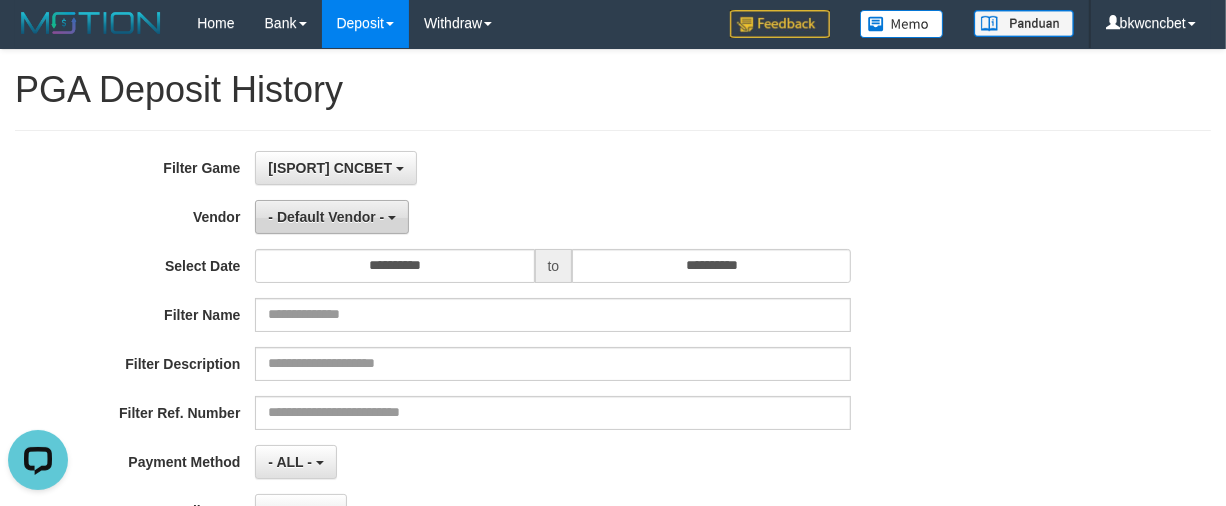 click on "- Default Vendor -" at bounding box center [332, 217] 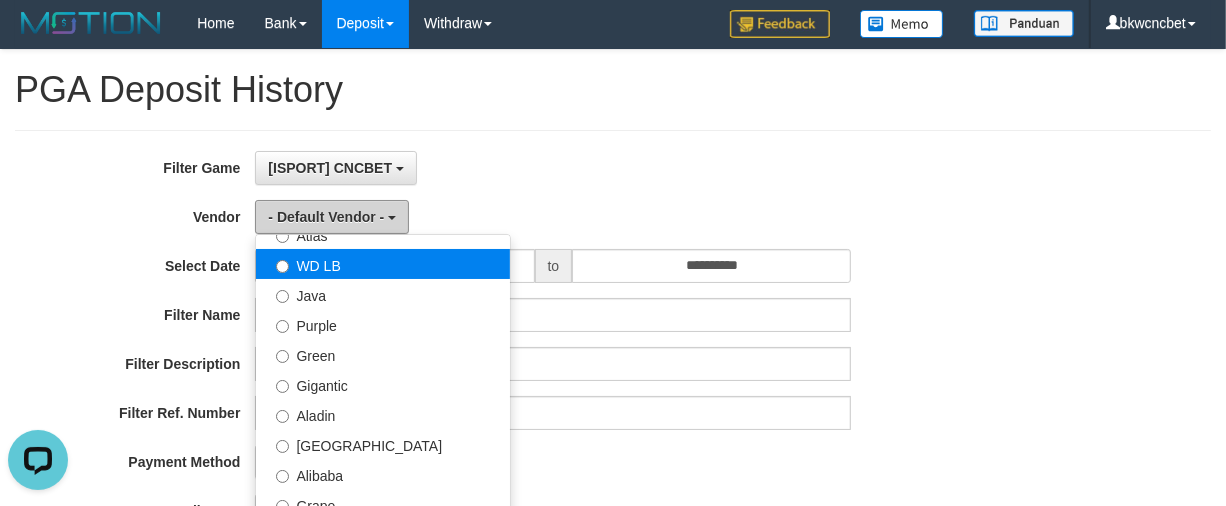 scroll, scrollTop: 208, scrollLeft: 0, axis: vertical 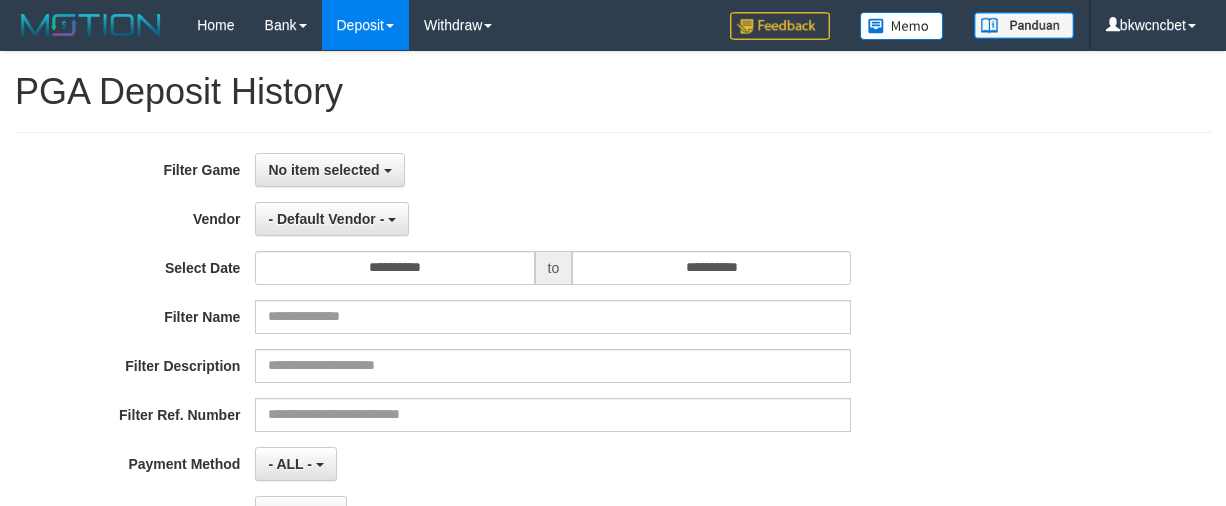 select 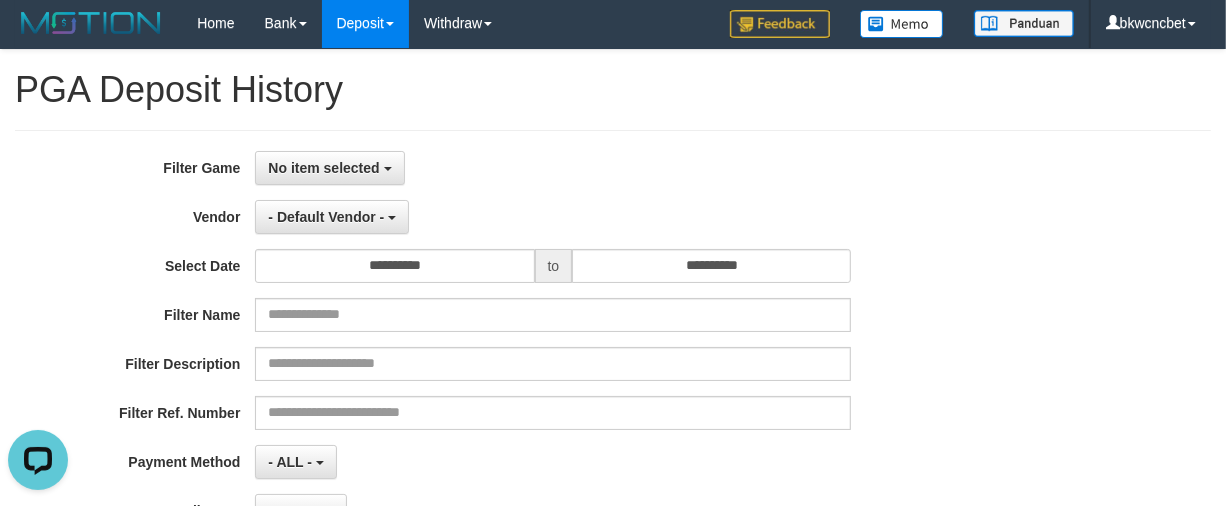 scroll, scrollTop: 0, scrollLeft: 0, axis: both 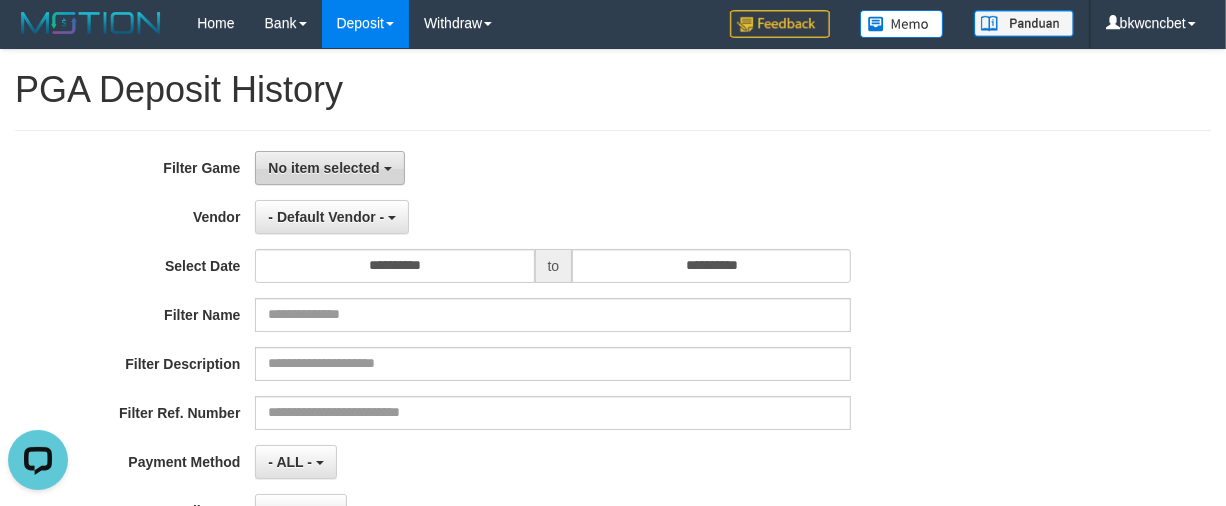 click on "No item selected" at bounding box center (323, 168) 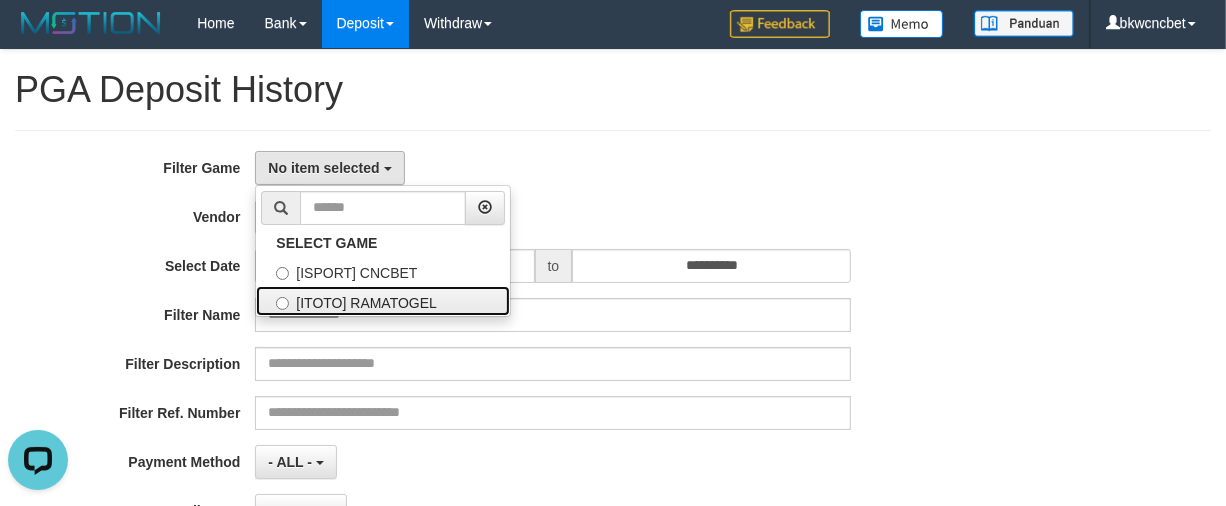 click on "[ITOTO] RAMATOGEL" at bounding box center (383, 301) 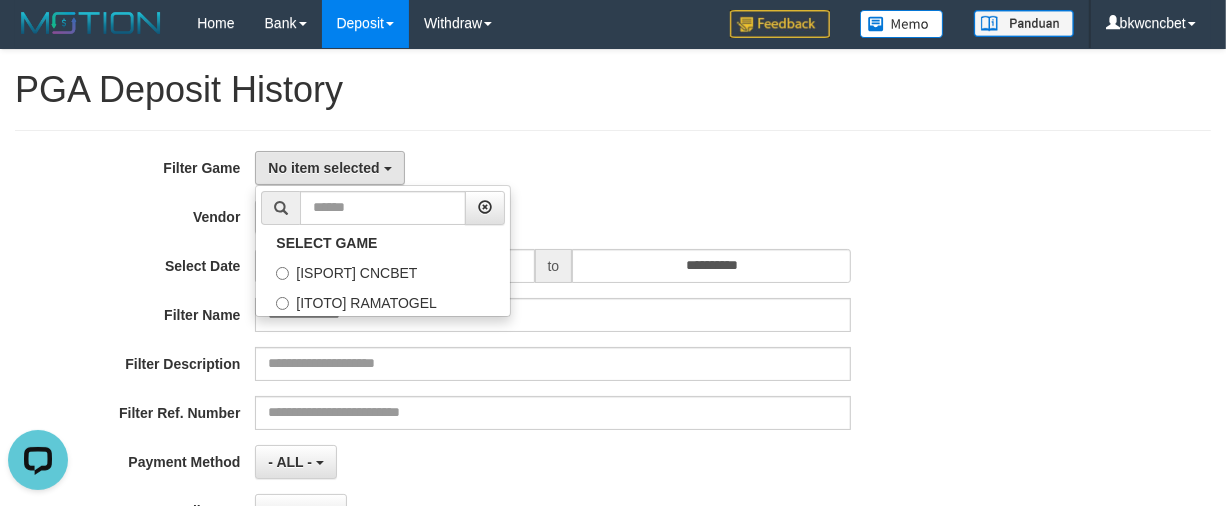 select on "****" 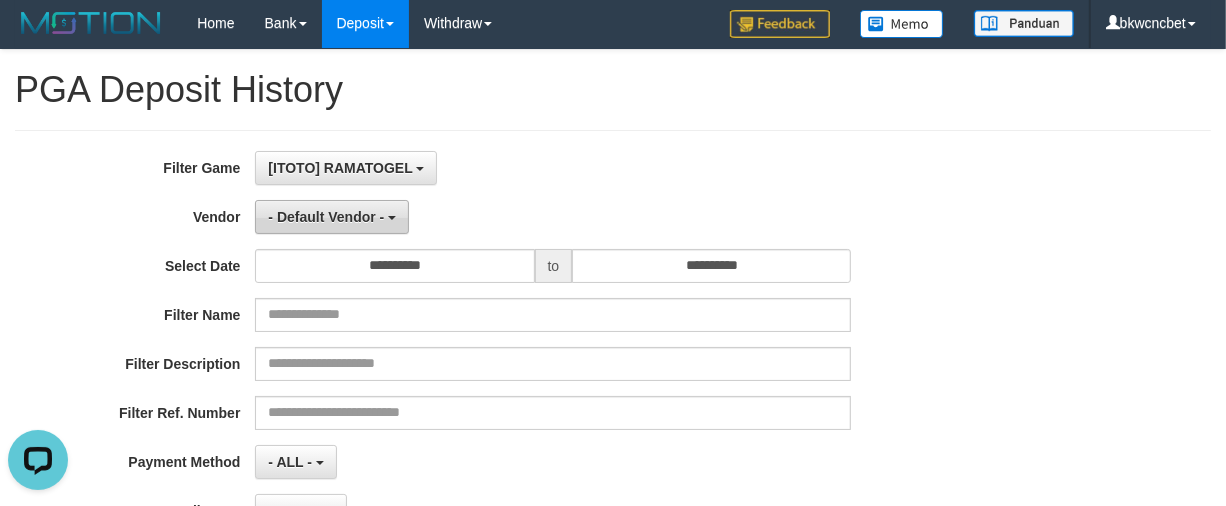 click on "- Default Vendor -" at bounding box center (326, 217) 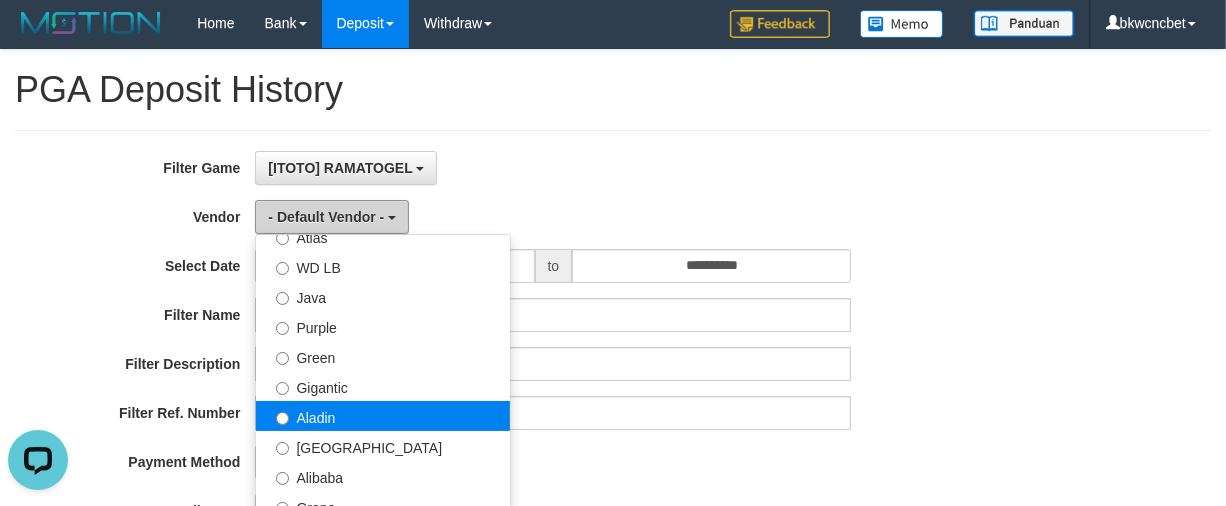 scroll, scrollTop: 208, scrollLeft: 0, axis: vertical 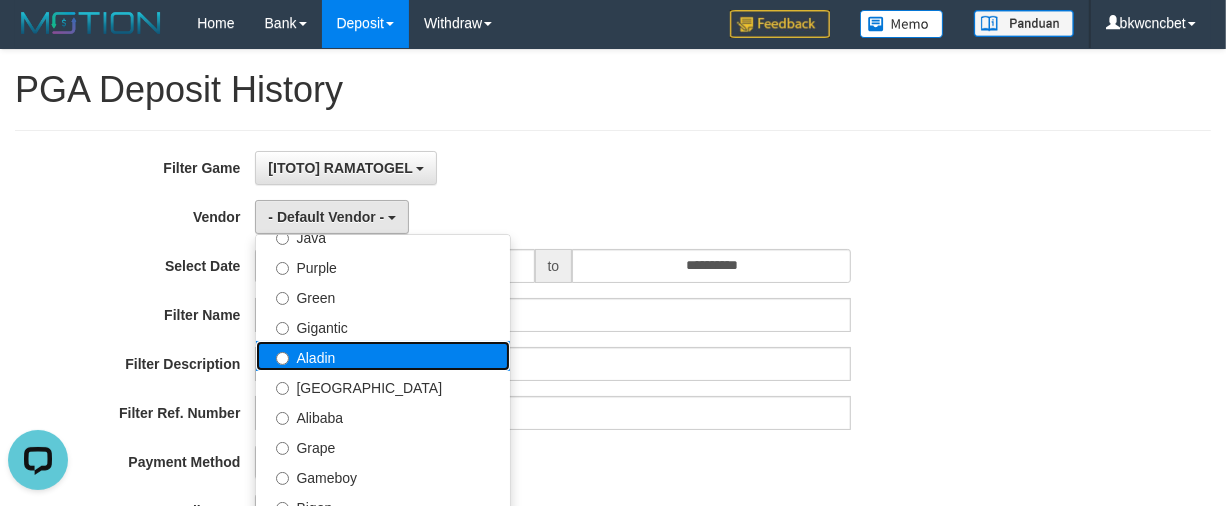 click on "Aladin" at bounding box center (383, 356) 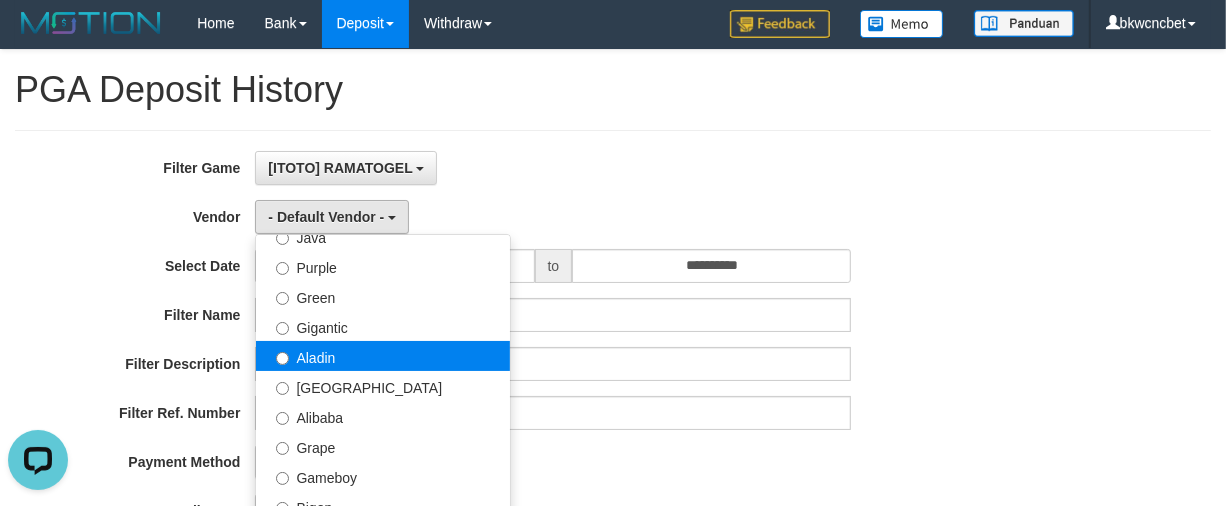 select on "**********" 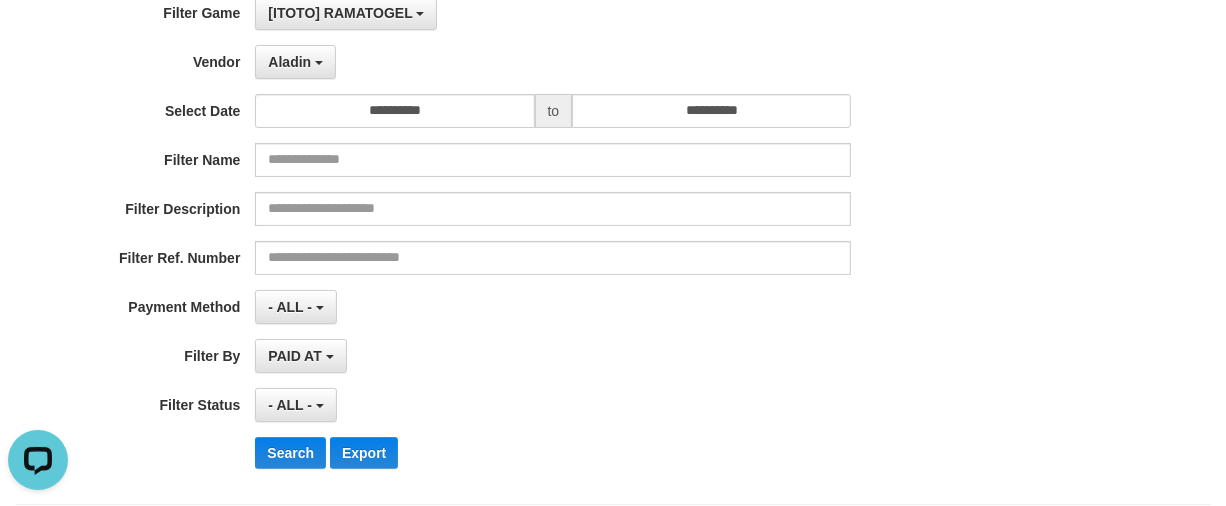 scroll, scrollTop: 211, scrollLeft: 0, axis: vertical 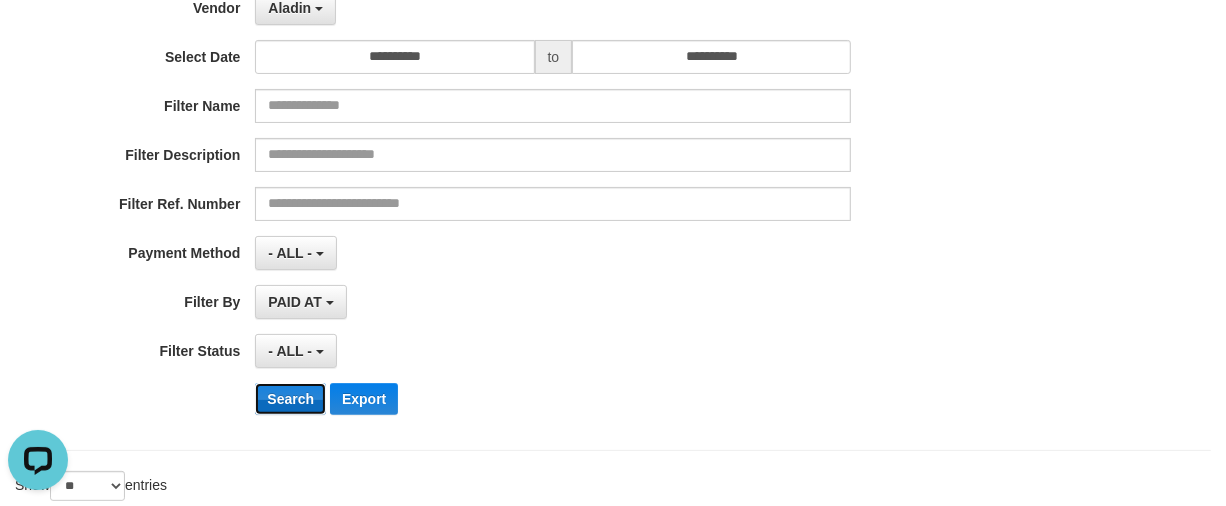 click on "Search" at bounding box center [290, 399] 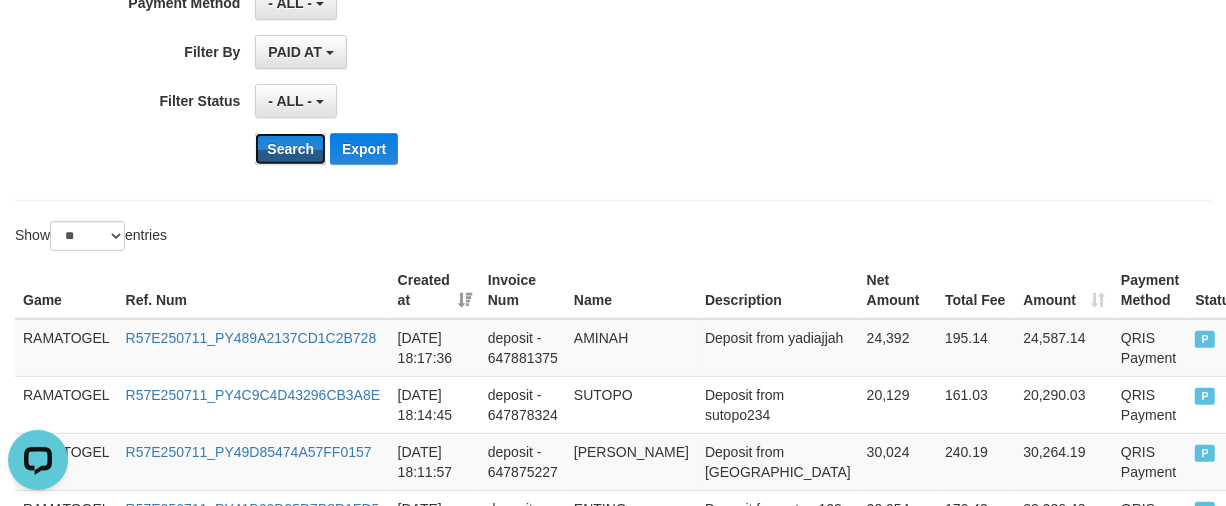 scroll, scrollTop: 70, scrollLeft: 0, axis: vertical 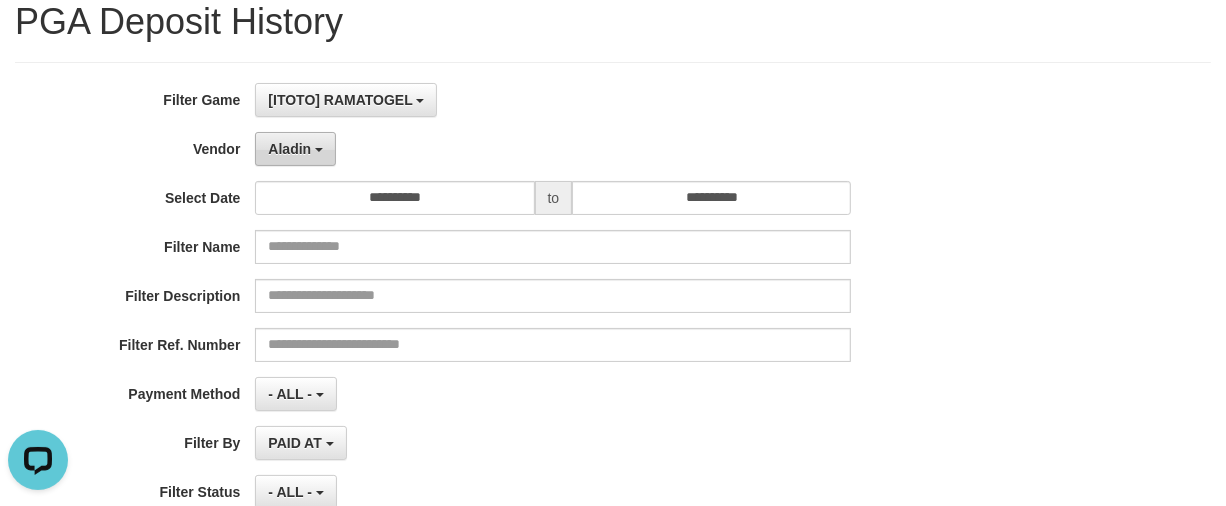click on "Aladin" at bounding box center (295, 149) 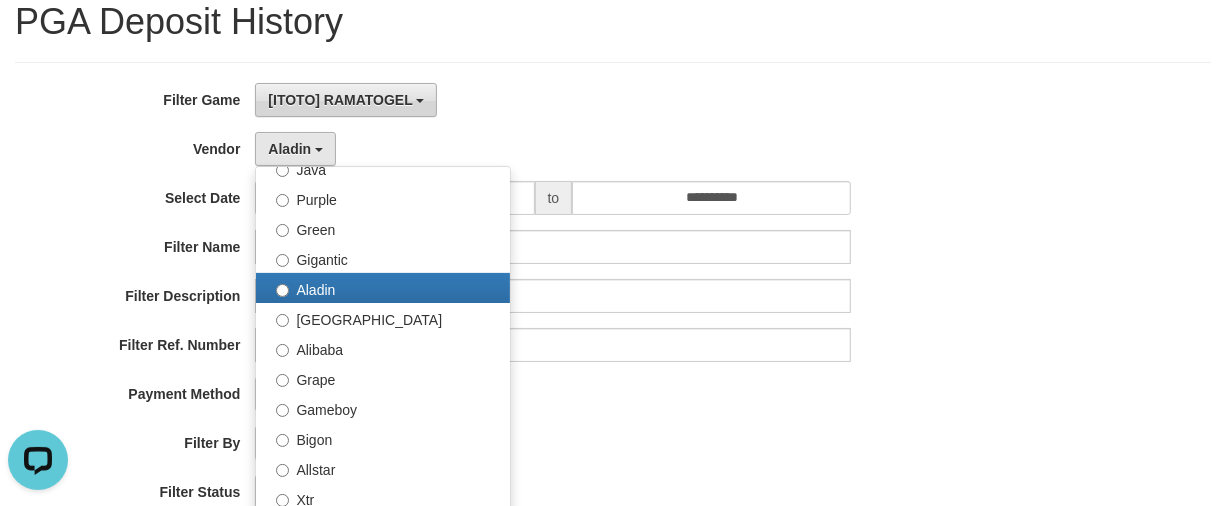 click on "[ITOTO] RAMATOGEL" at bounding box center (346, 100) 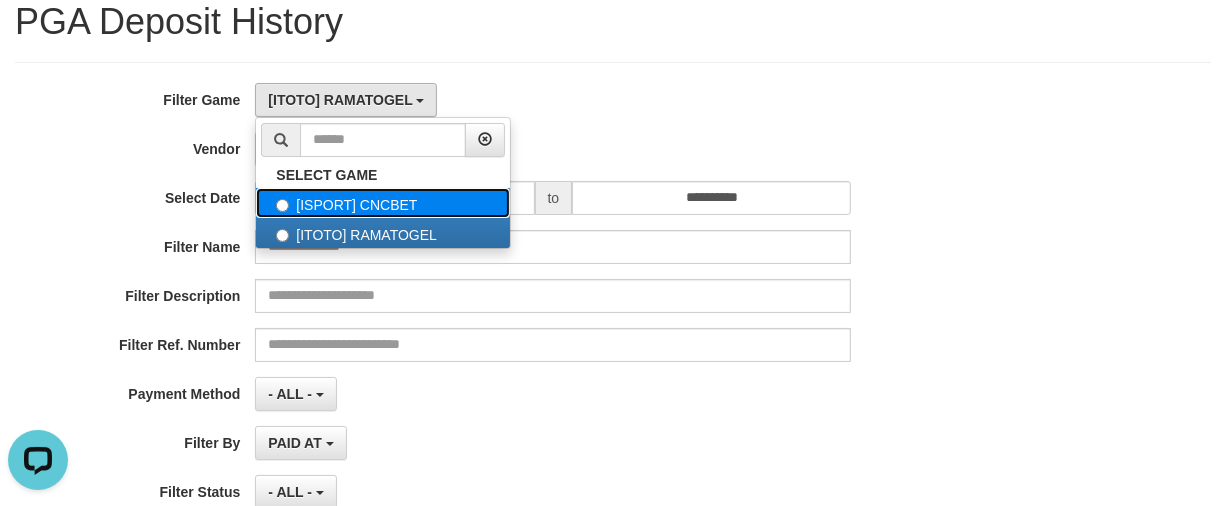 click on "[ISPORT] CNCBET" at bounding box center [383, 203] 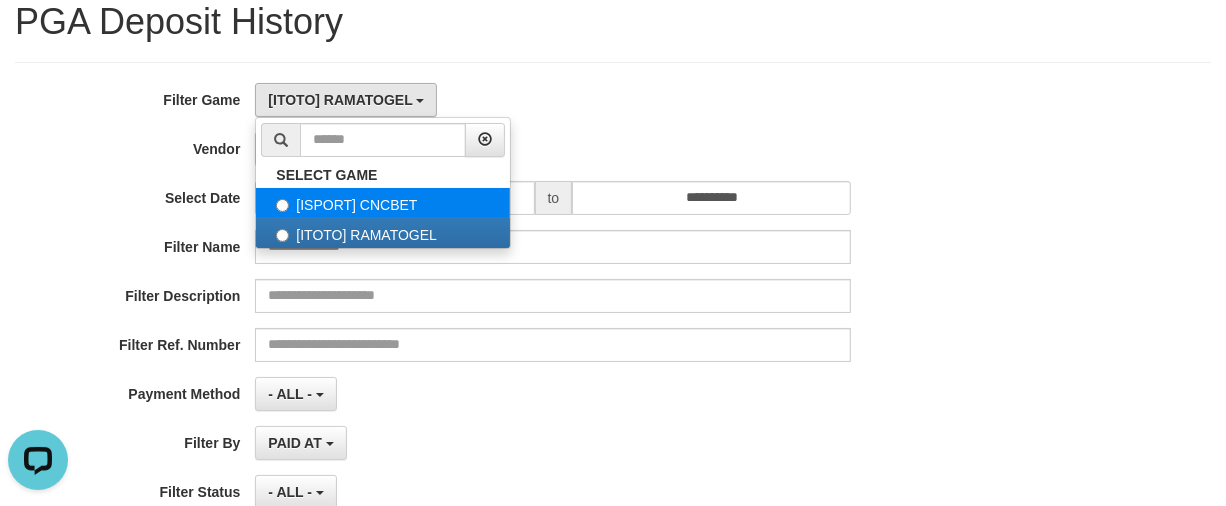 select on "****" 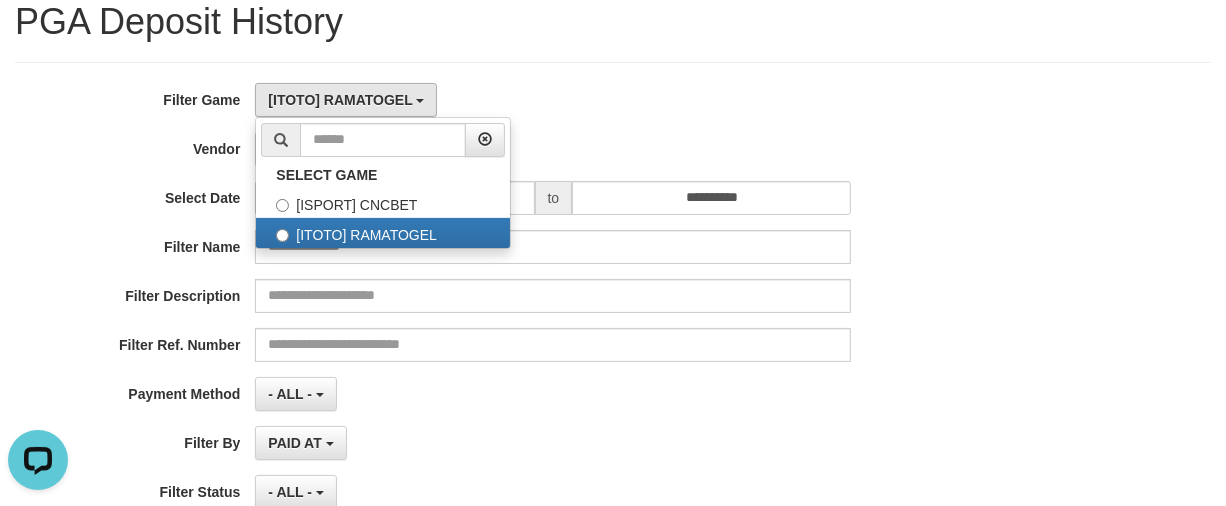 scroll, scrollTop: 33, scrollLeft: 0, axis: vertical 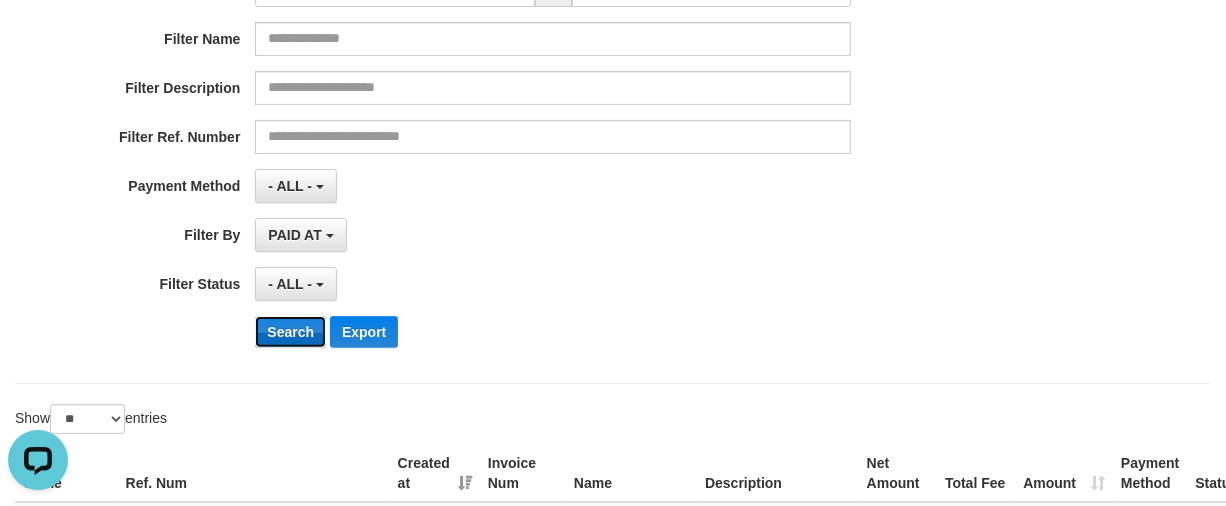 click on "Search" at bounding box center [290, 332] 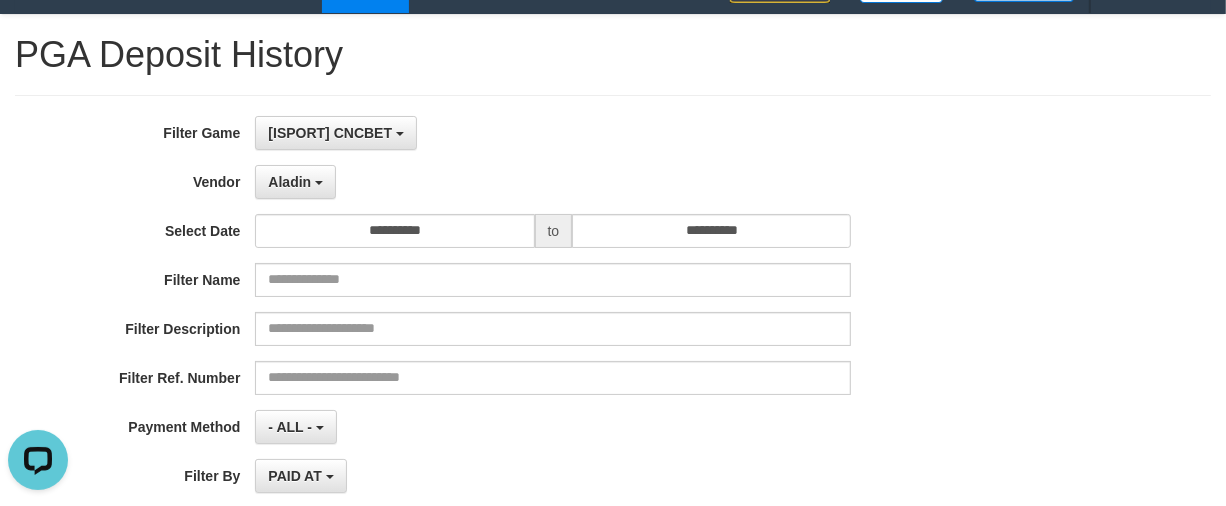 scroll, scrollTop: 0, scrollLeft: 0, axis: both 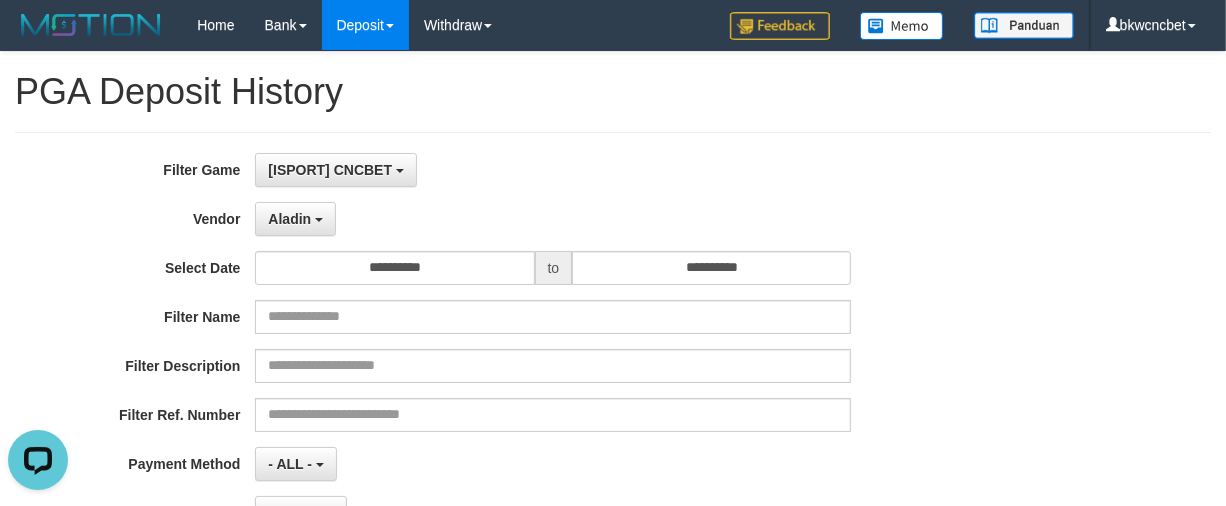 click on "**********" at bounding box center [511, 397] 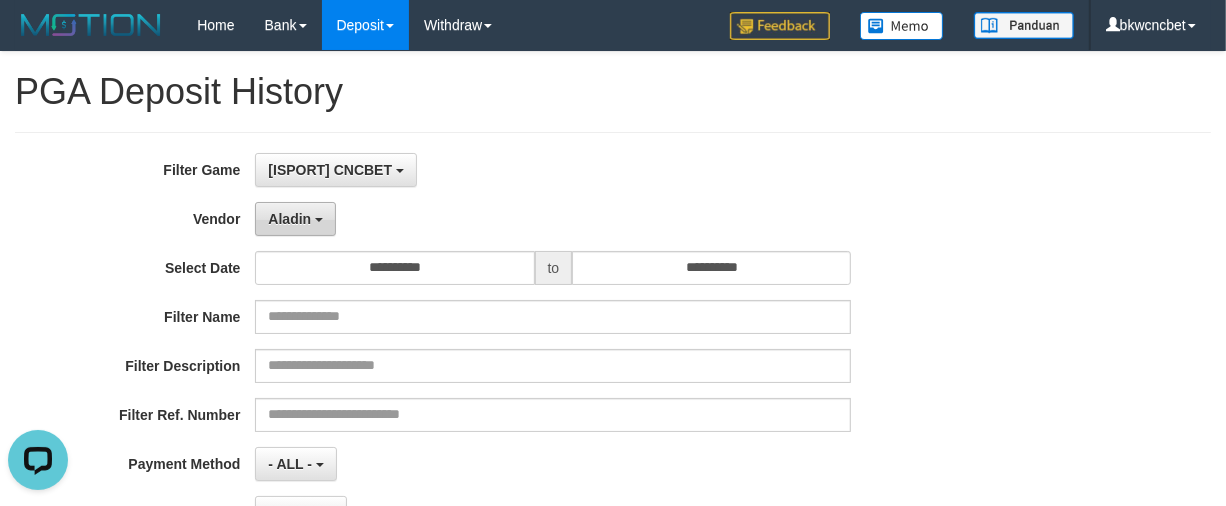 click on "Aladin" at bounding box center (295, 219) 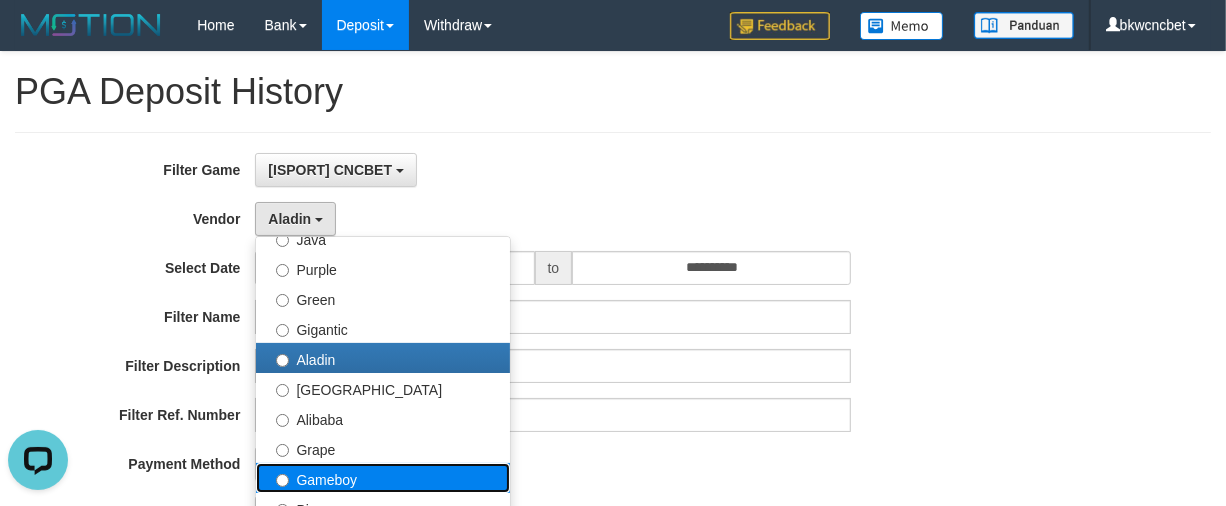 click on "Gameboy" at bounding box center (383, 478) 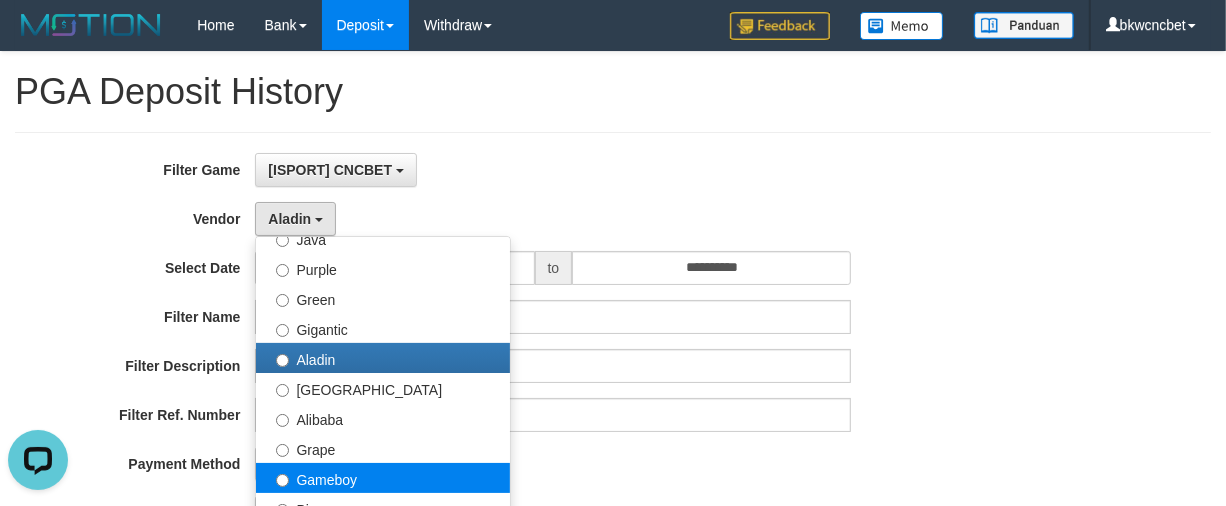 select on "**********" 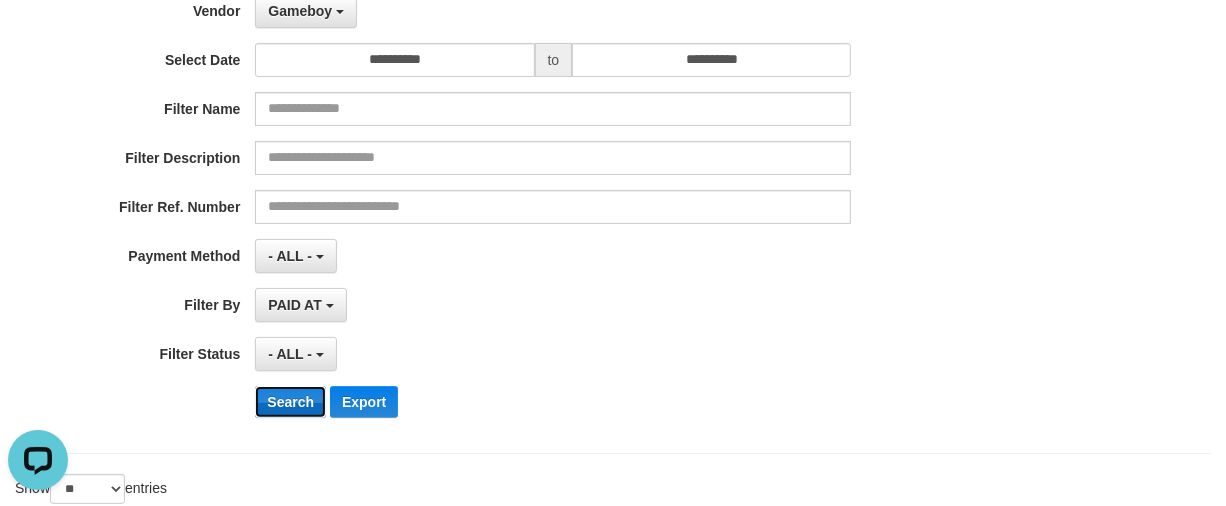 click on "Search" at bounding box center [290, 402] 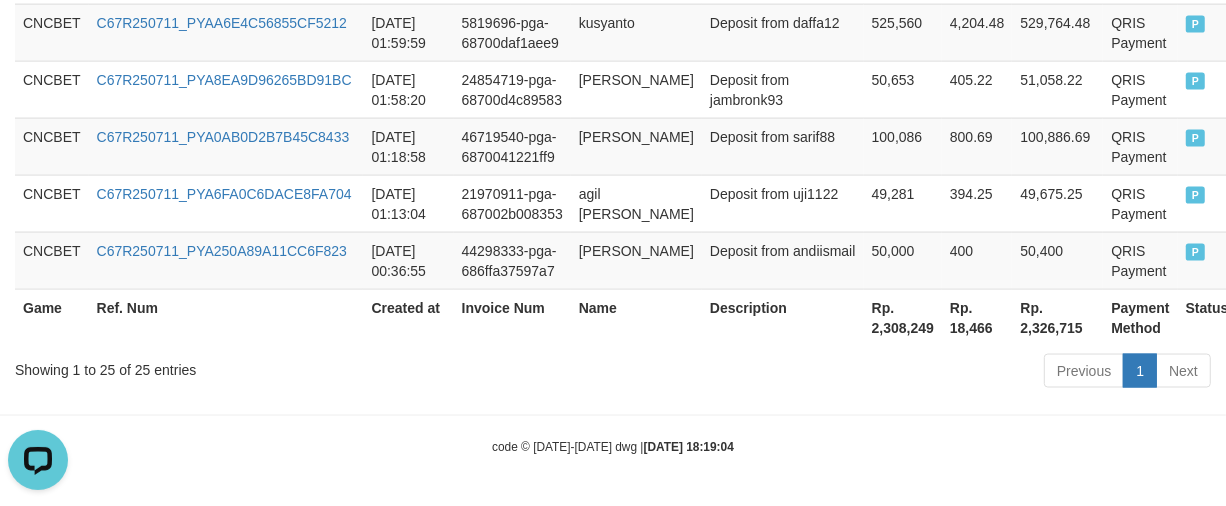 scroll, scrollTop: 2005, scrollLeft: 0, axis: vertical 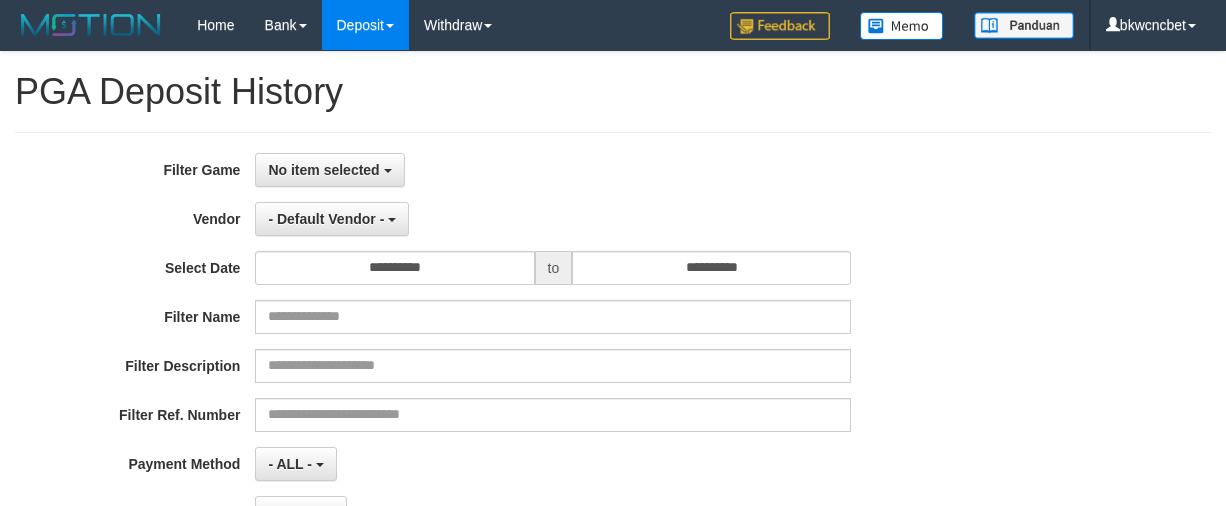 select 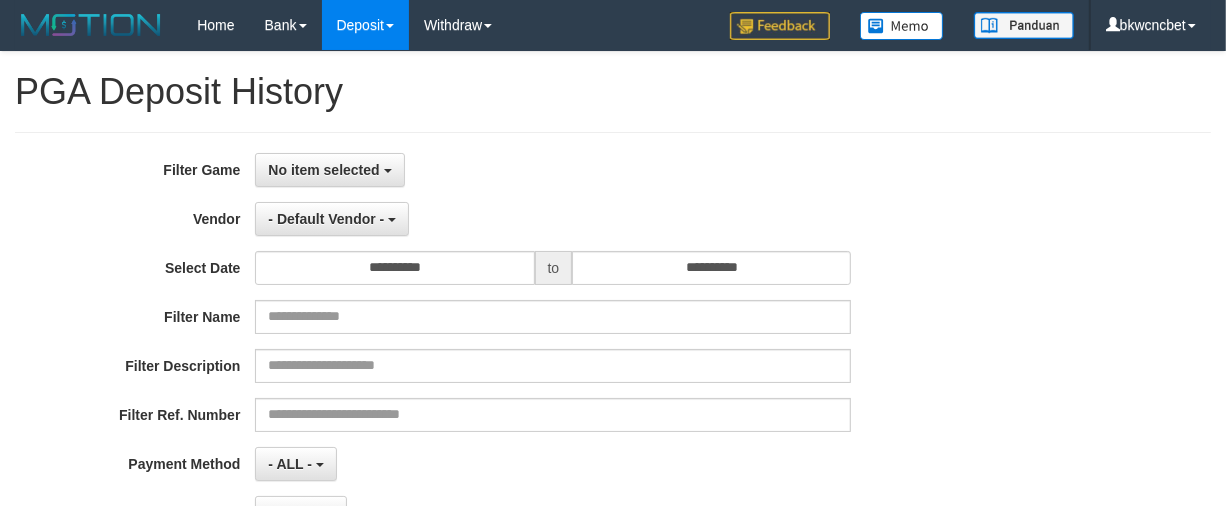 scroll, scrollTop: 418, scrollLeft: 0, axis: vertical 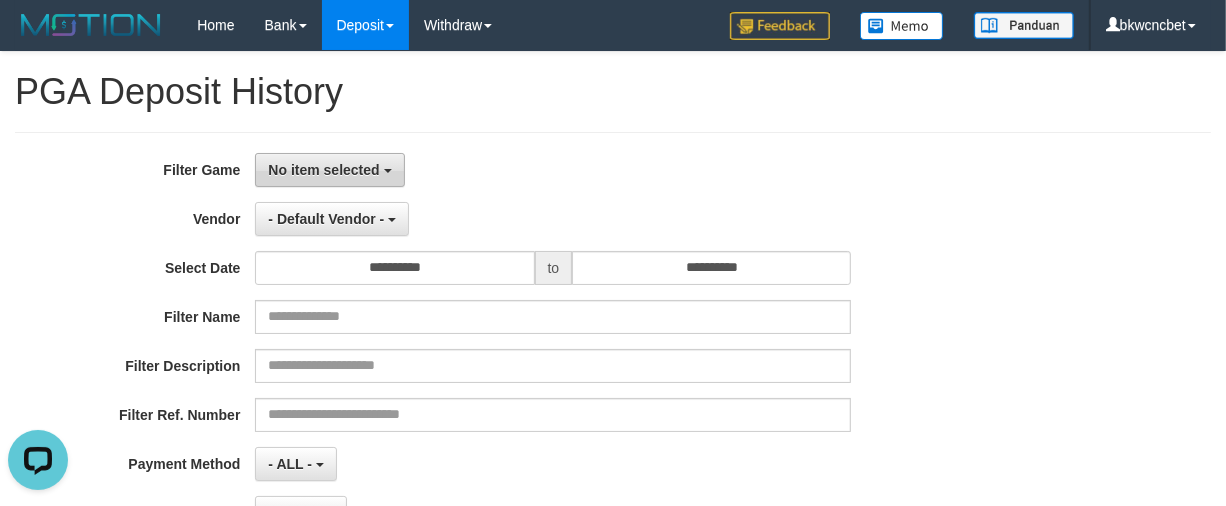 click on "No item selected" at bounding box center (323, 170) 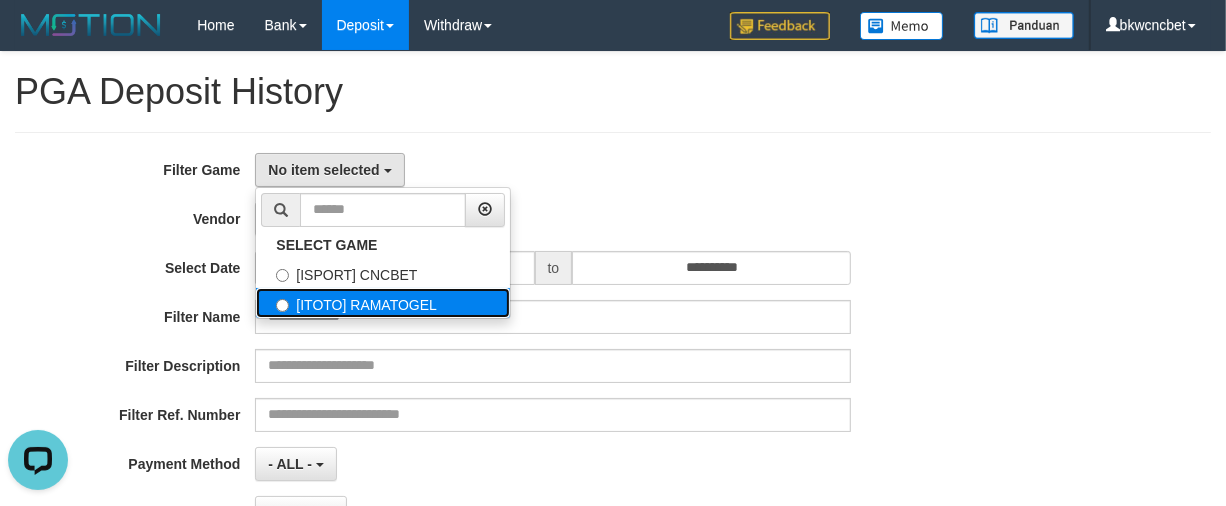 click on "[ITOTO] RAMATOGEL" at bounding box center [383, 303] 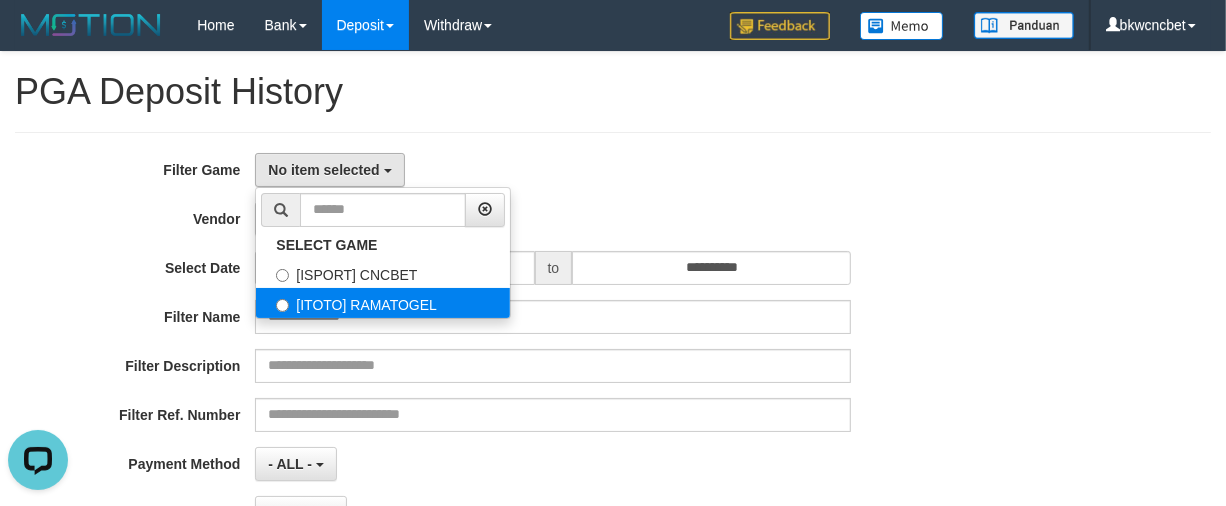 select on "****" 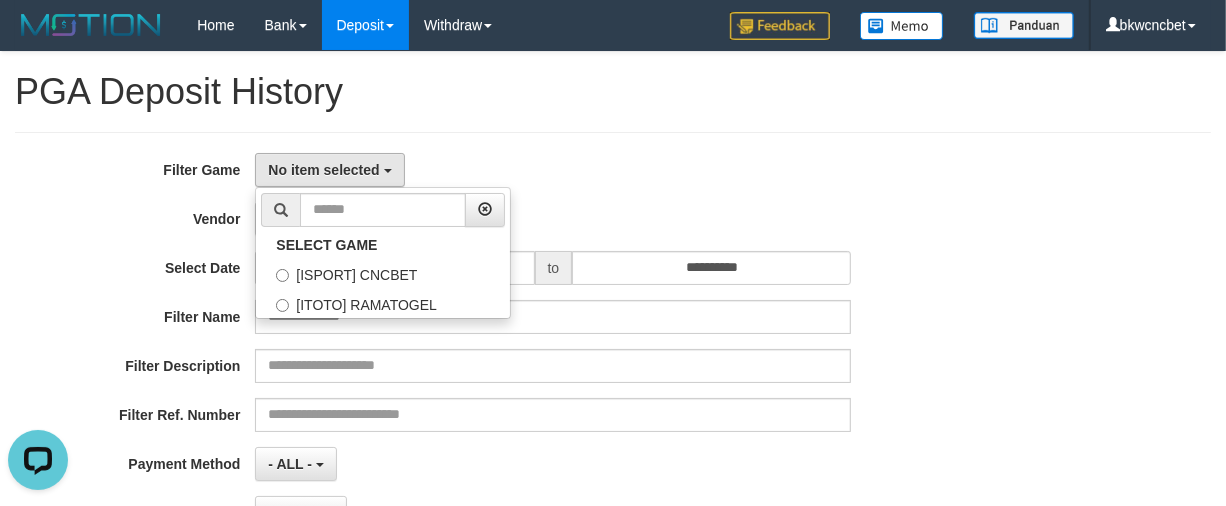 scroll, scrollTop: 35, scrollLeft: 0, axis: vertical 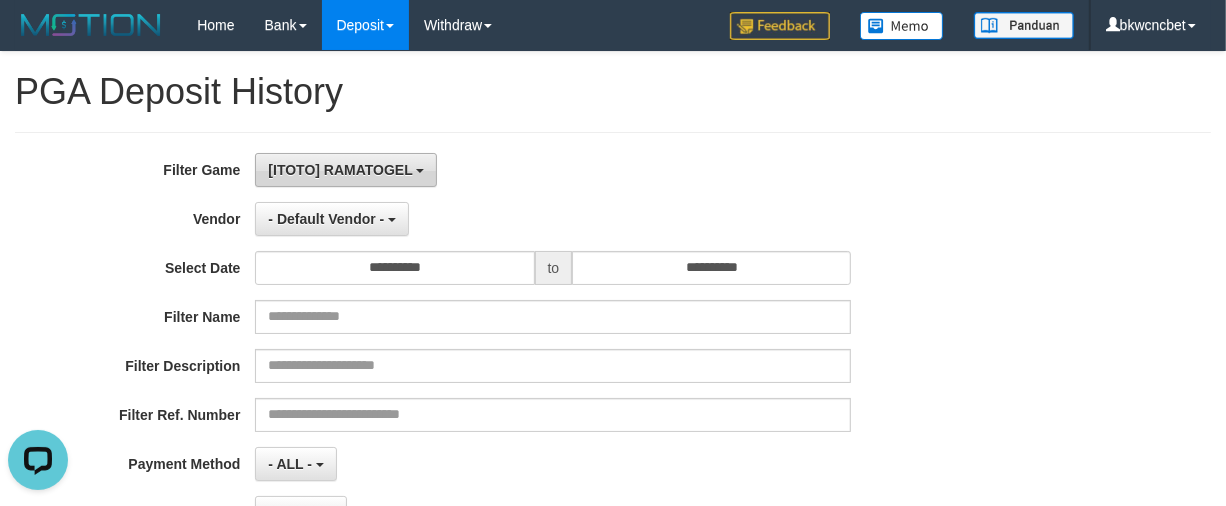 click on "[ITOTO] RAMATOGEL" at bounding box center (346, 170) 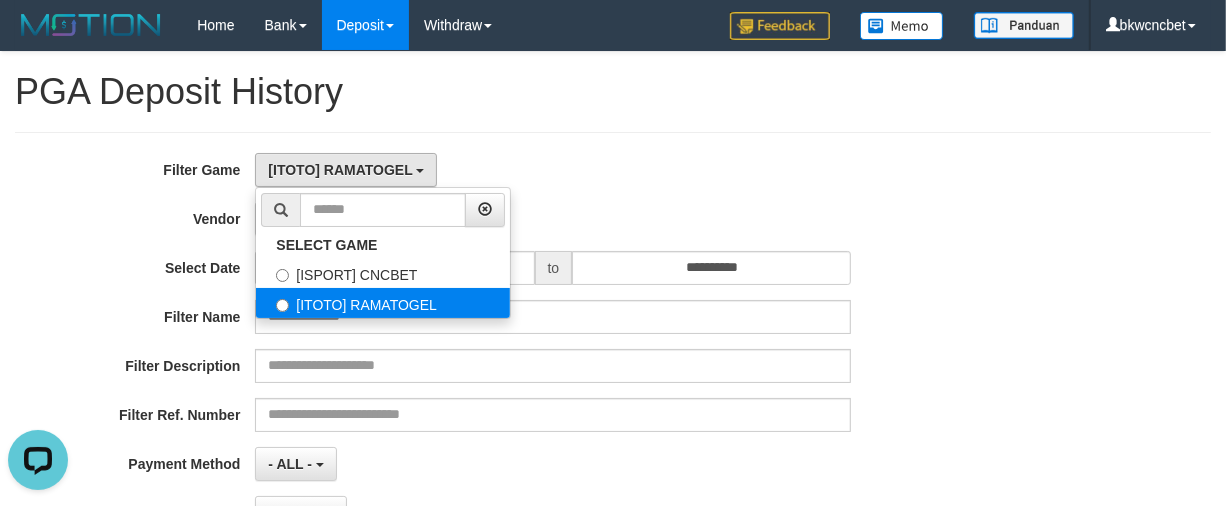 click on "[ITOTO] RAMATOGEL" at bounding box center (383, 303) 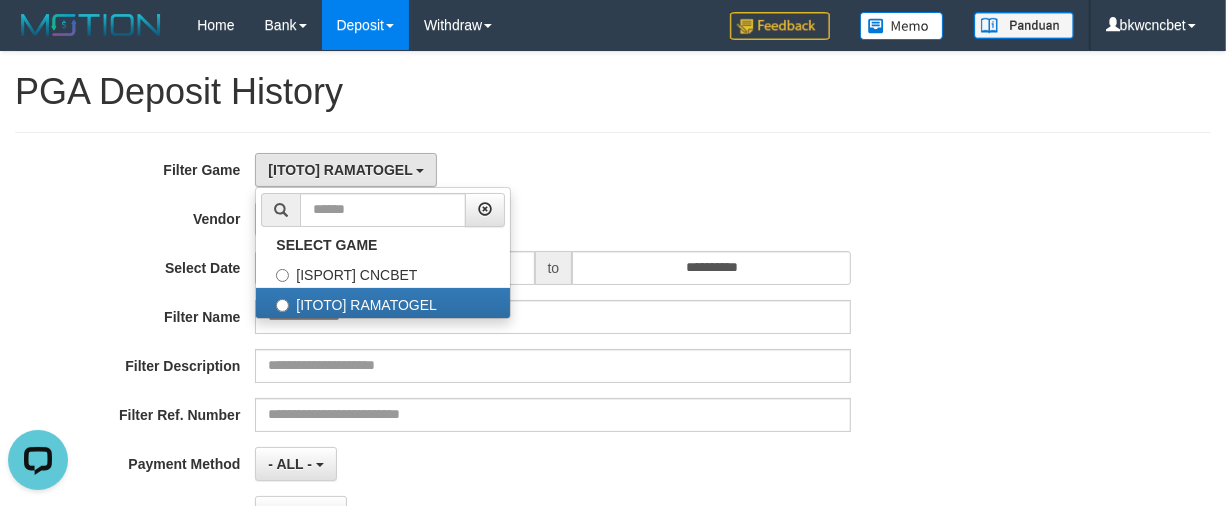 click on "**********" at bounding box center (511, 397) 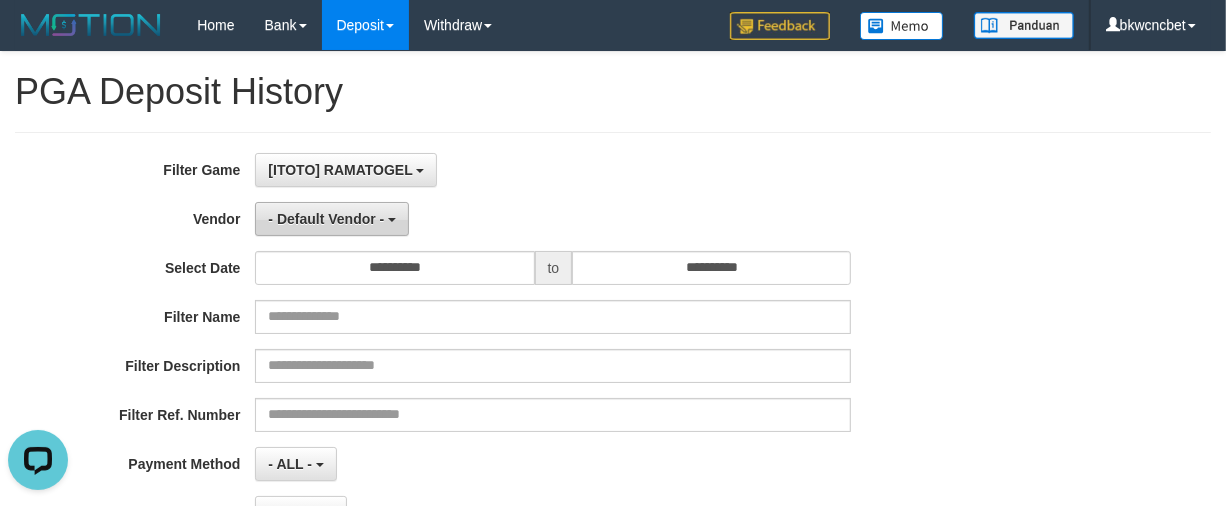 click on "- Default Vendor -" at bounding box center [326, 219] 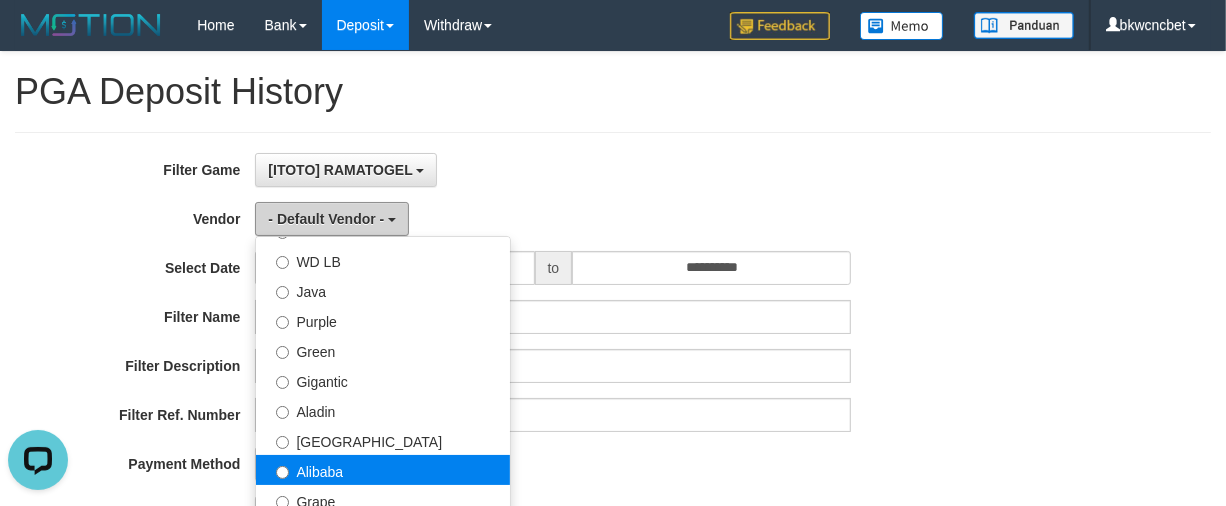 scroll, scrollTop: 208, scrollLeft: 0, axis: vertical 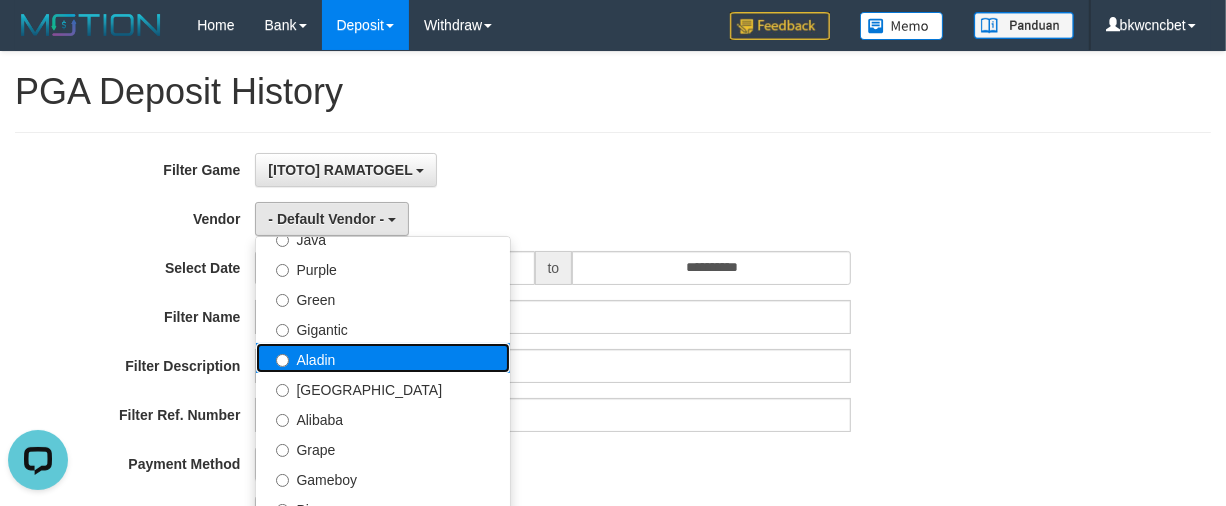 click on "Aladin" at bounding box center (383, 358) 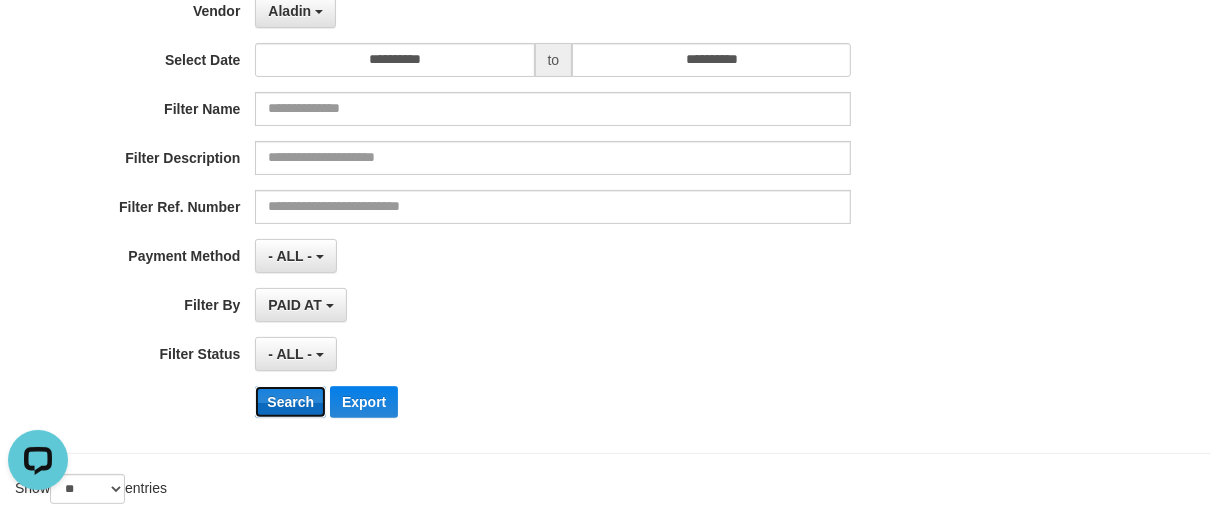 click on "Search" at bounding box center (290, 402) 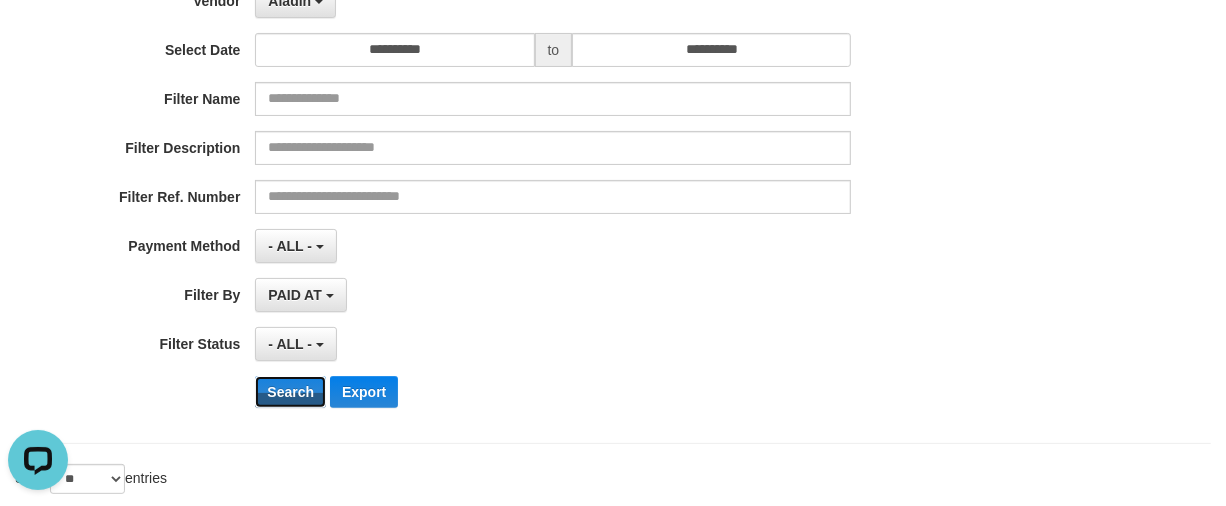 scroll, scrollTop: 0, scrollLeft: 0, axis: both 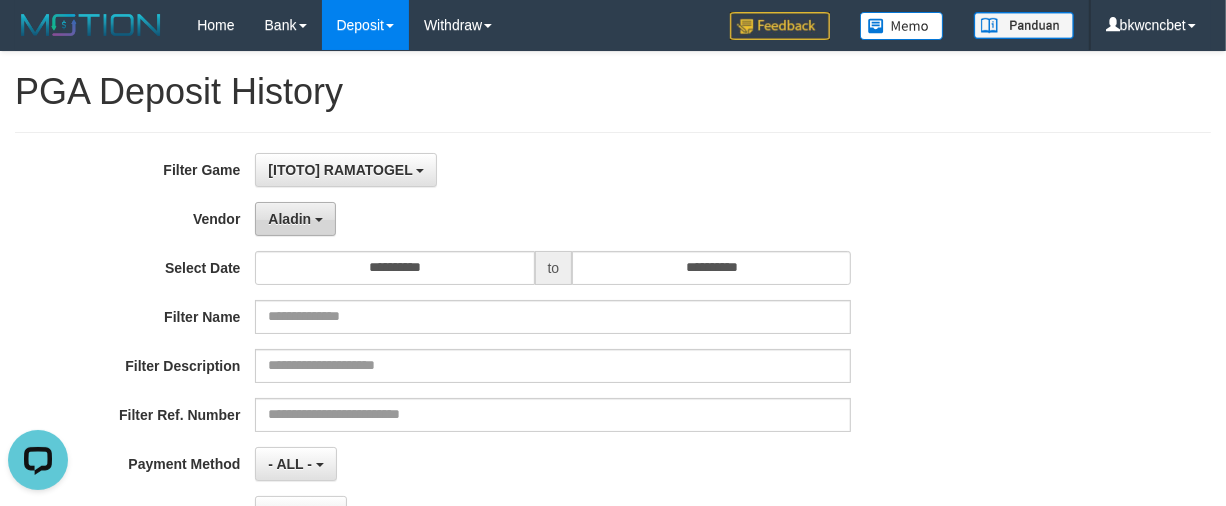 click on "Aladin" at bounding box center (289, 219) 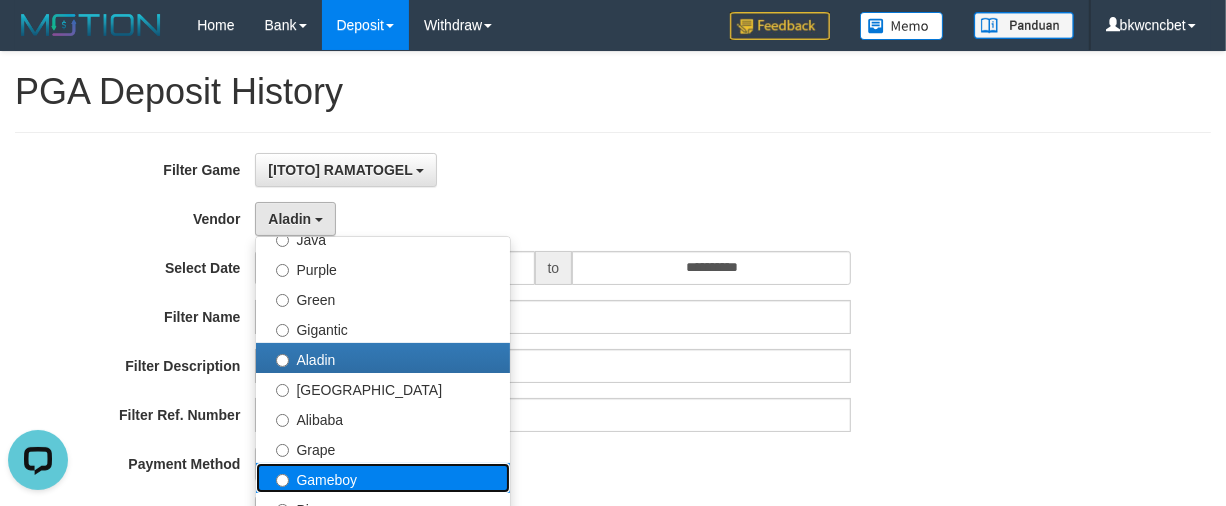 click on "Gameboy" at bounding box center (383, 478) 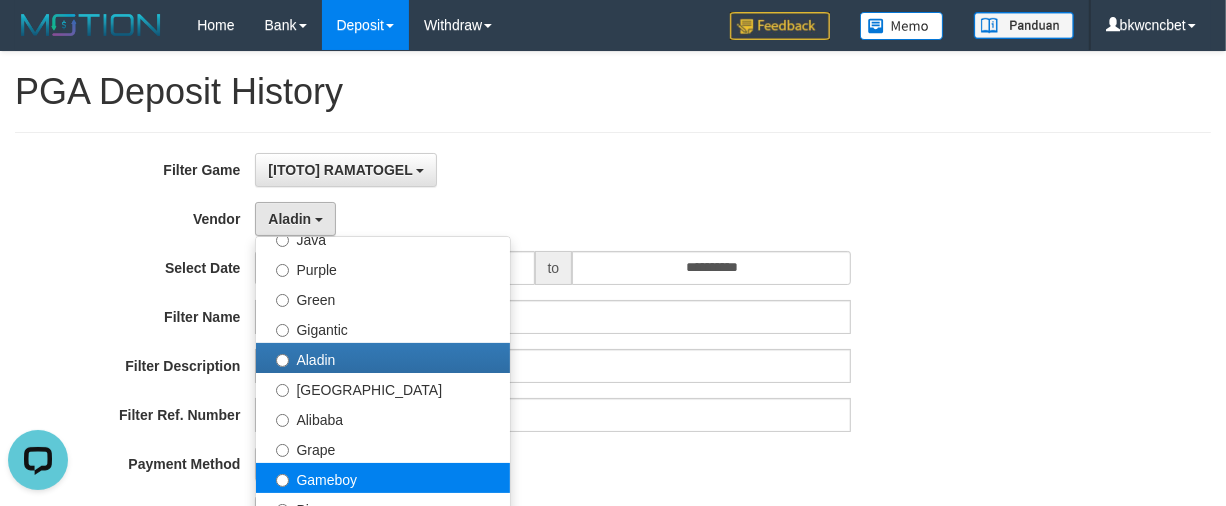 select on "**********" 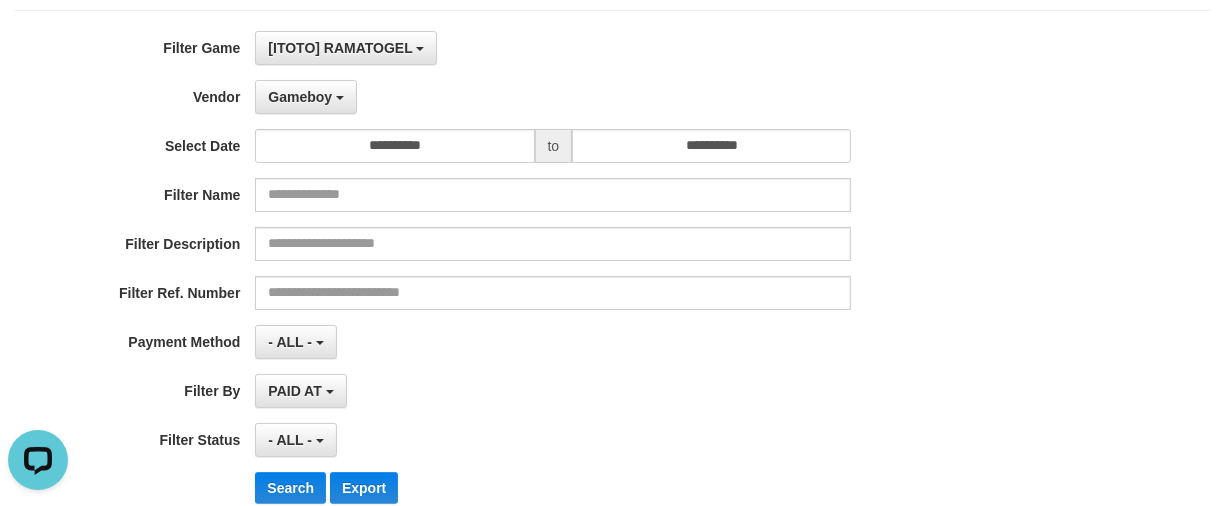 scroll, scrollTop: 208, scrollLeft: 0, axis: vertical 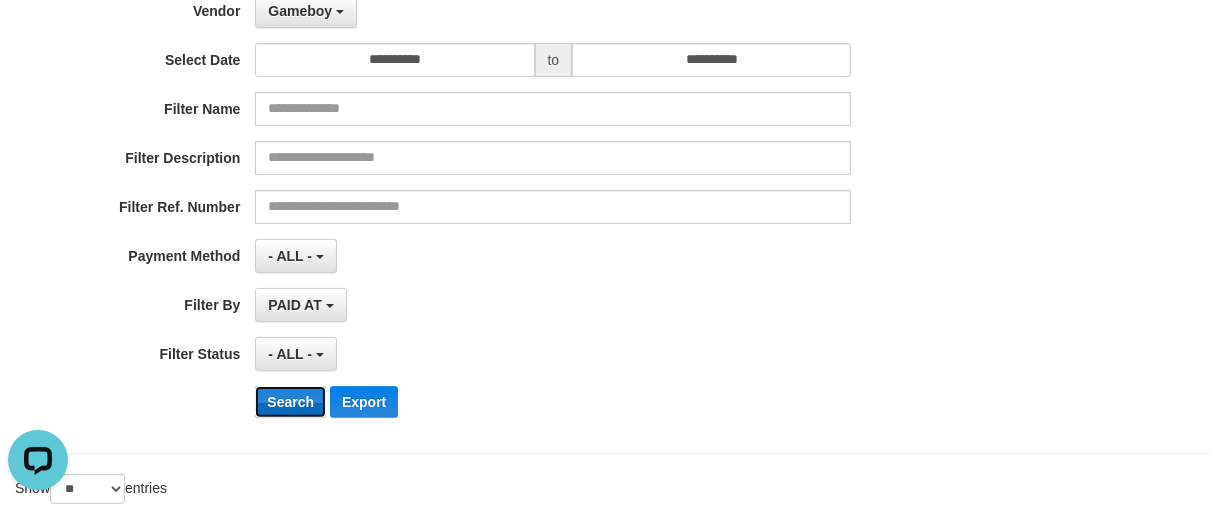click on "Search" at bounding box center (290, 402) 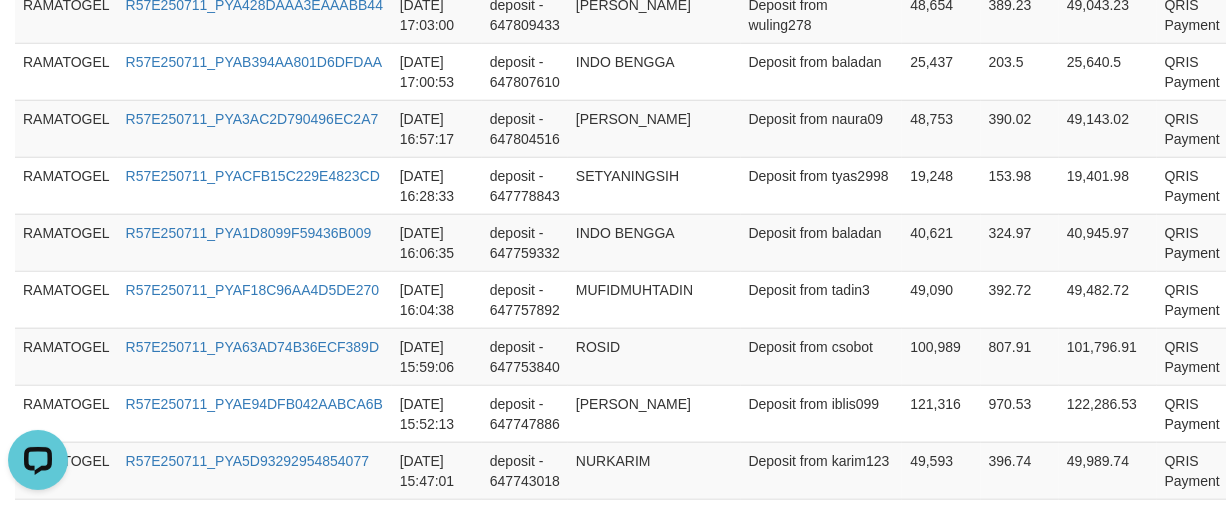 scroll, scrollTop: 1925, scrollLeft: 0, axis: vertical 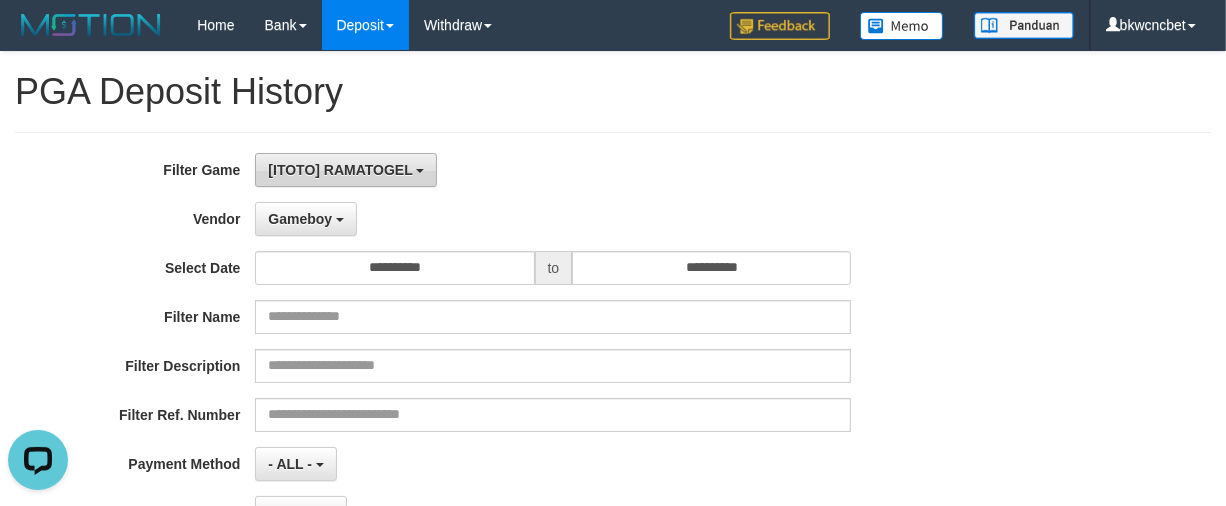 click on "[ITOTO] RAMATOGEL" at bounding box center (346, 170) 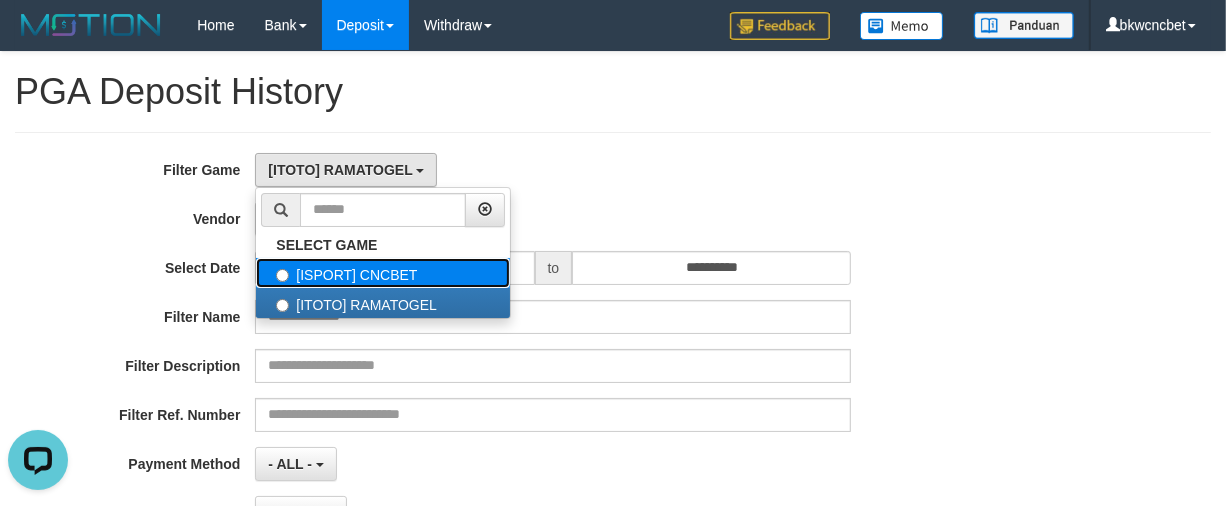 click on "[ISPORT] CNCBET" at bounding box center [383, 273] 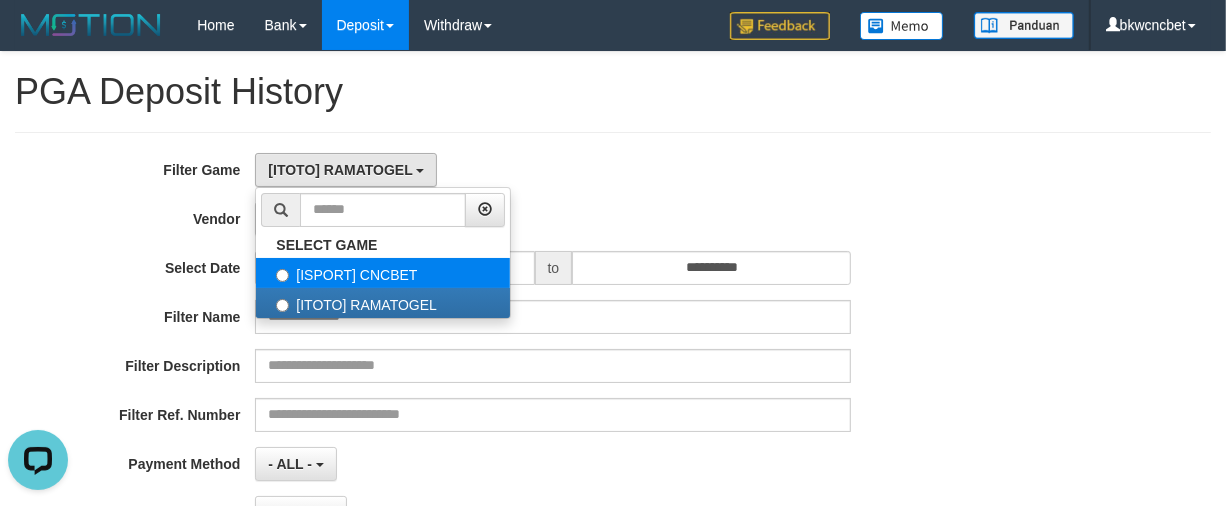 select on "****" 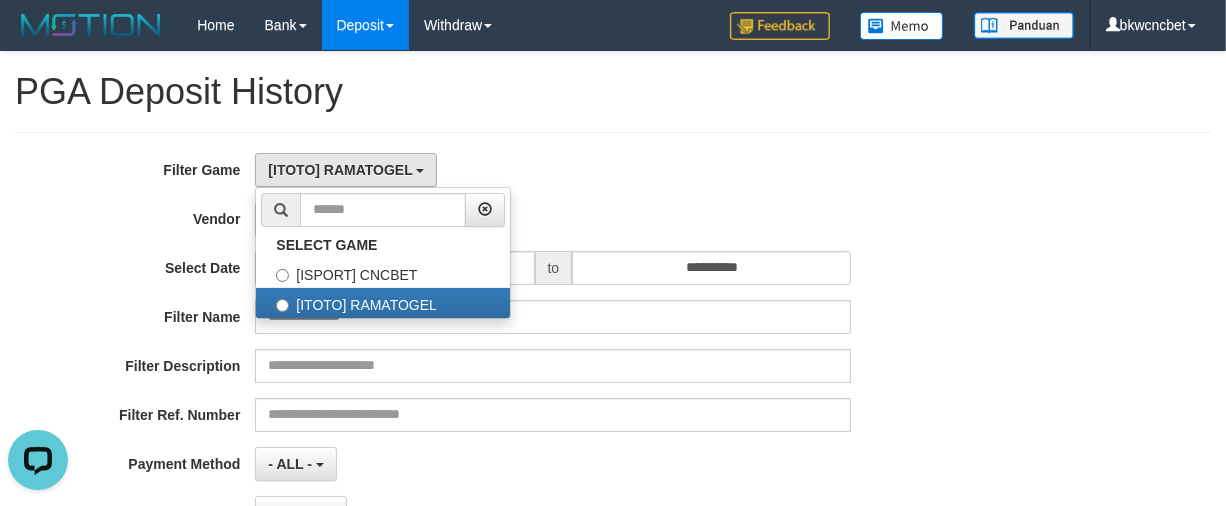 scroll, scrollTop: 33, scrollLeft: 0, axis: vertical 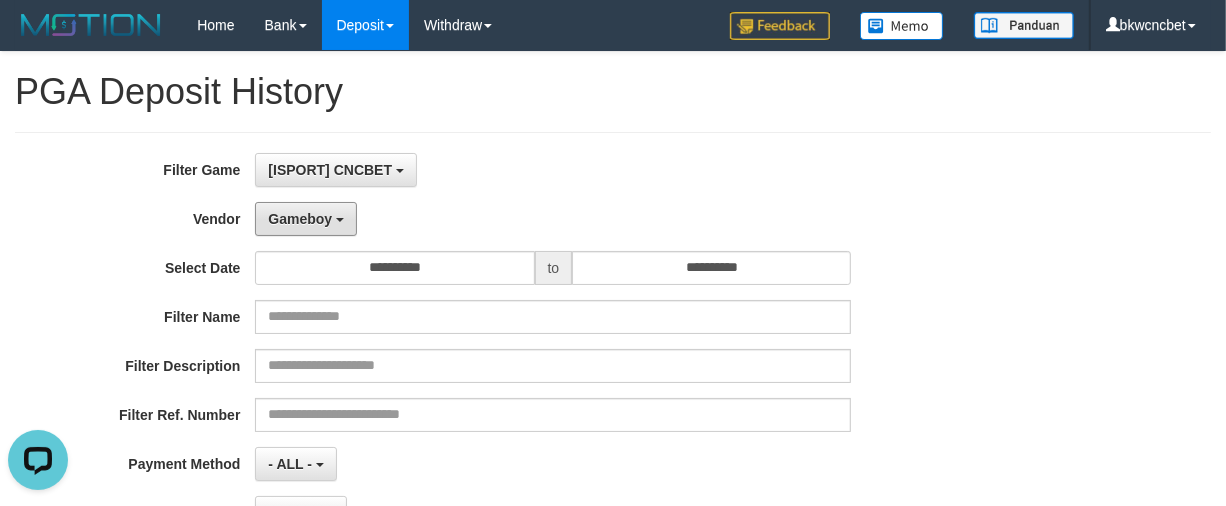 drag, startPoint x: 321, startPoint y: 235, endPoint x: 320, endPoint y: 265, distance: 30.016663 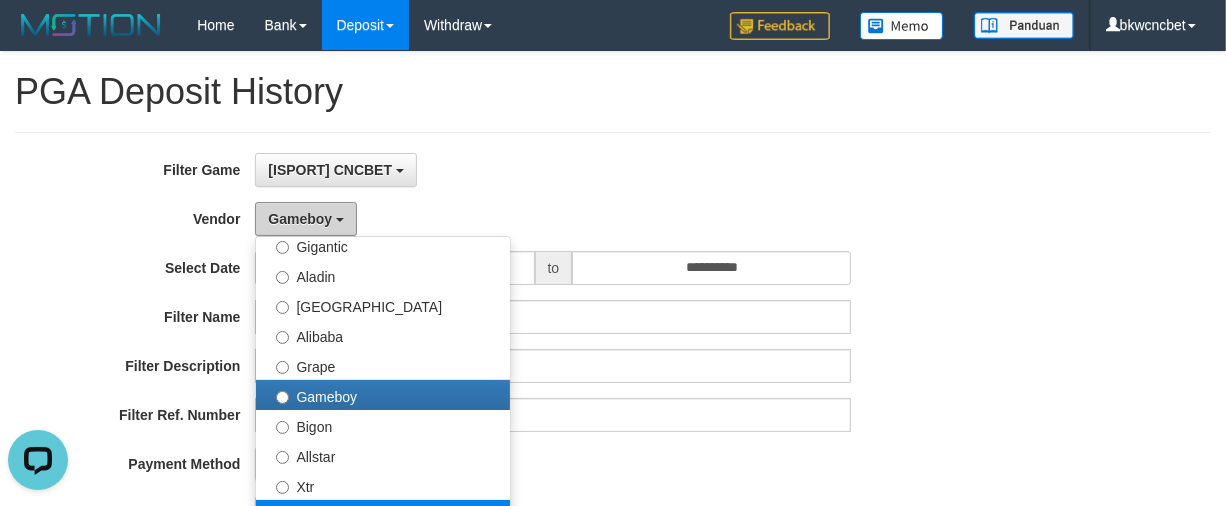scroll, scrollTop: 208, scrollLeft: 0, axis: vertical 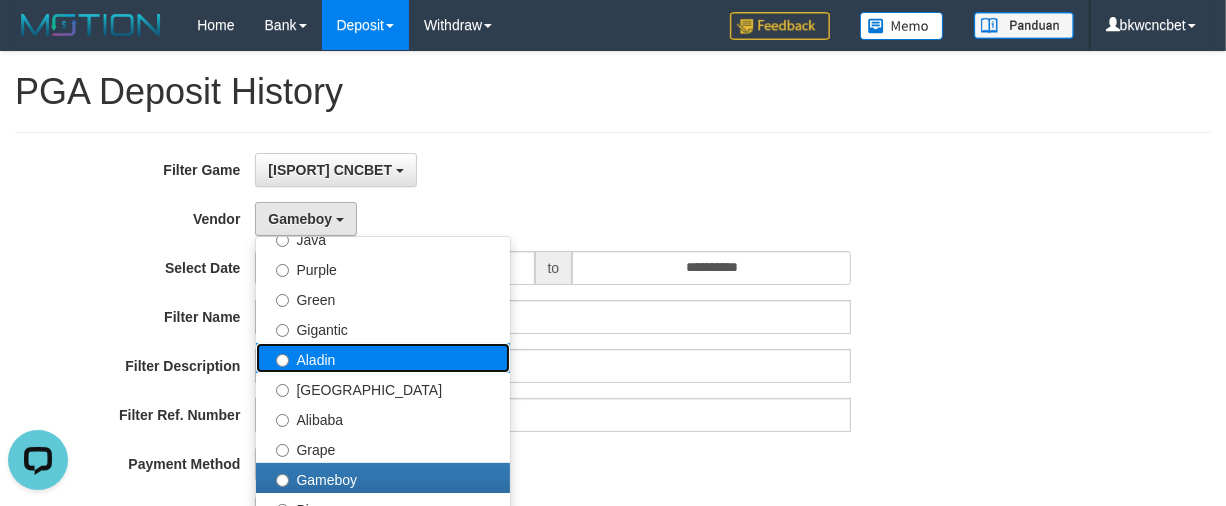click on "Aladin" at bounding box center [383, 358] 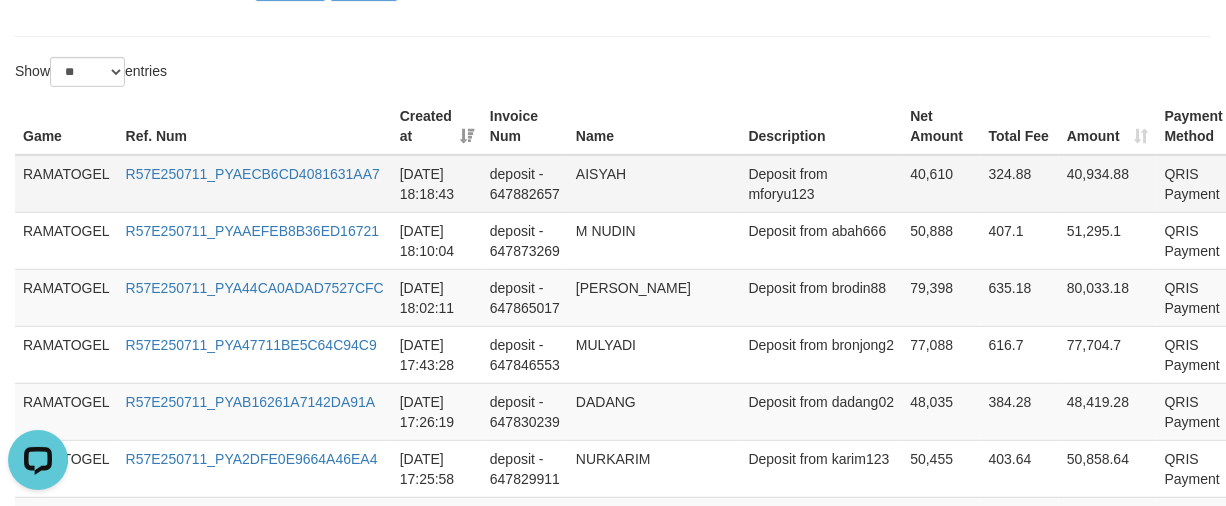 scroll, scrollTop: 208, scrollLeft: 0, axis: vertical 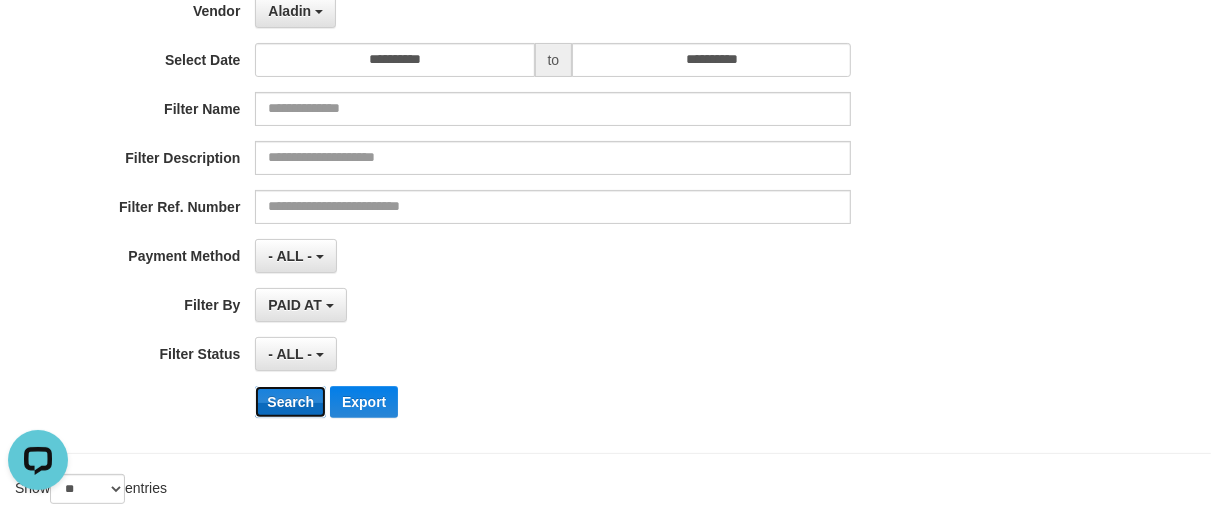 click on "Search" at bounding box center [290, 402] 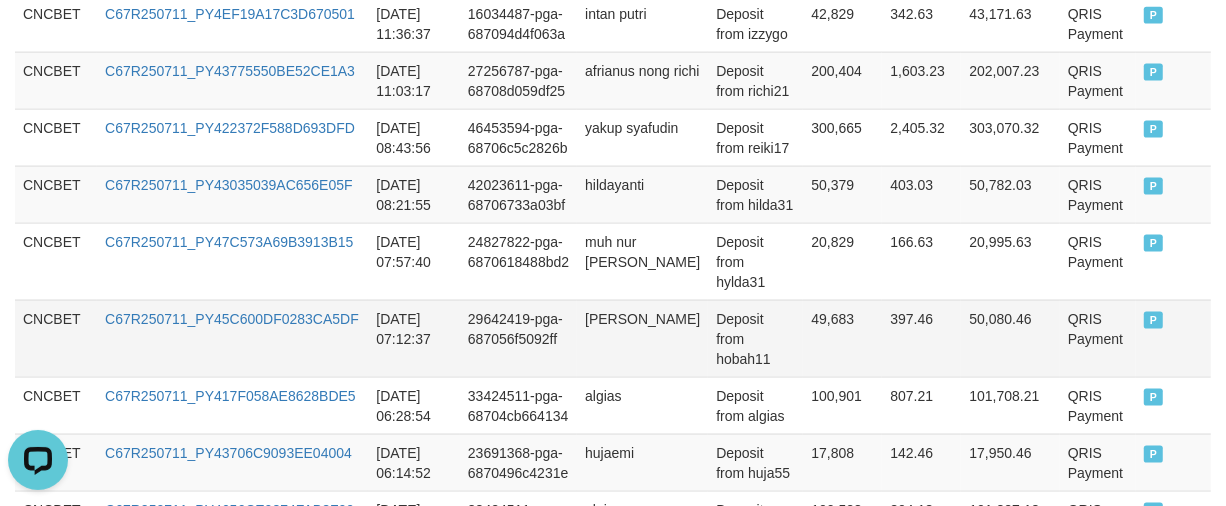 scroll, scrollTop: 1965, scrollLeft: 0, axis: vertical 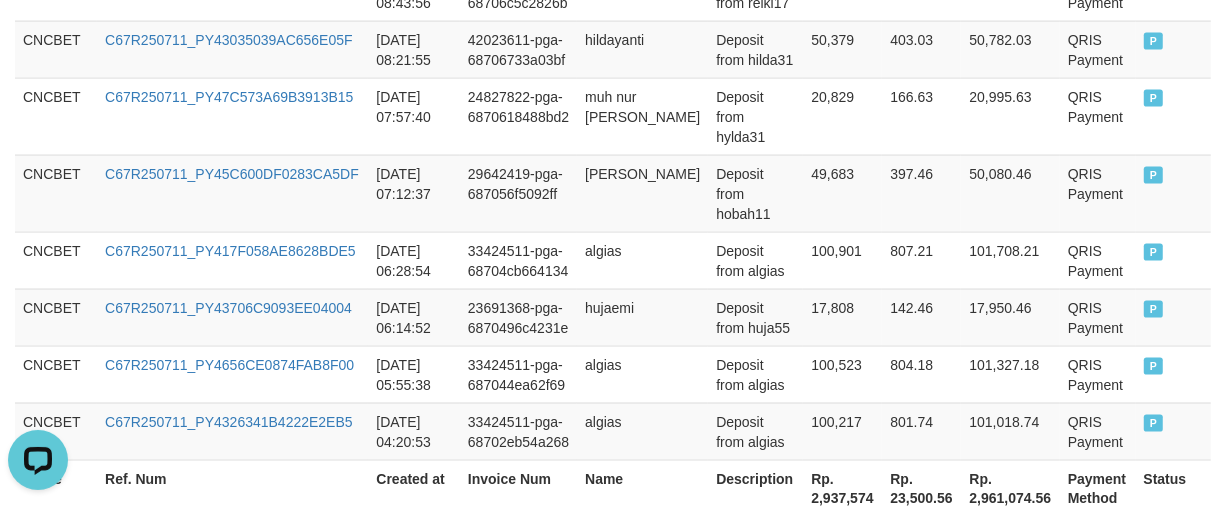 click on "2" at bounding box center (1140, 542) 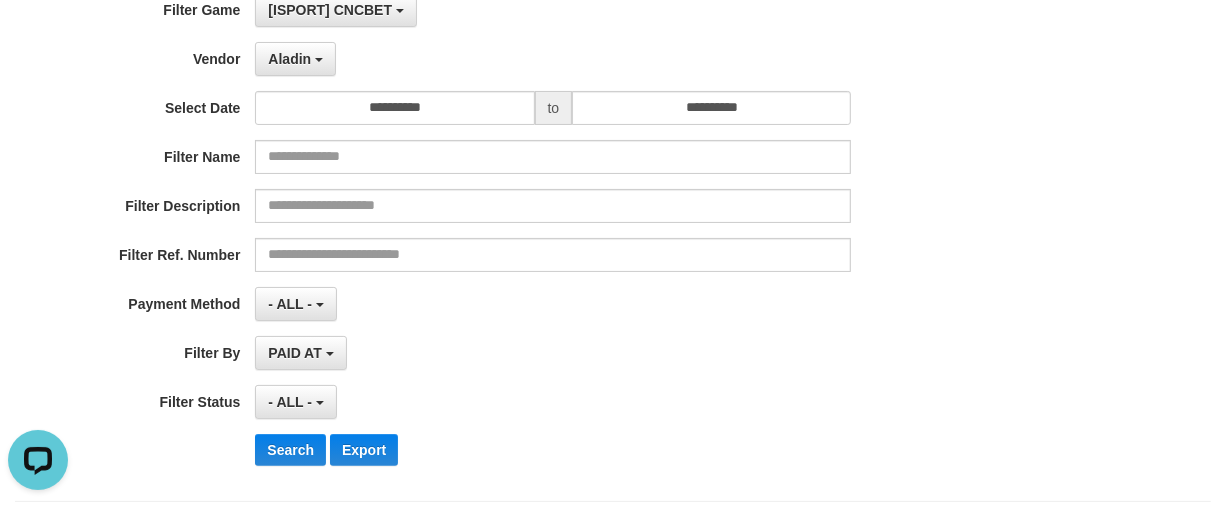 scroll, scrollTop: 0, scrollLeft: 0, axis: both 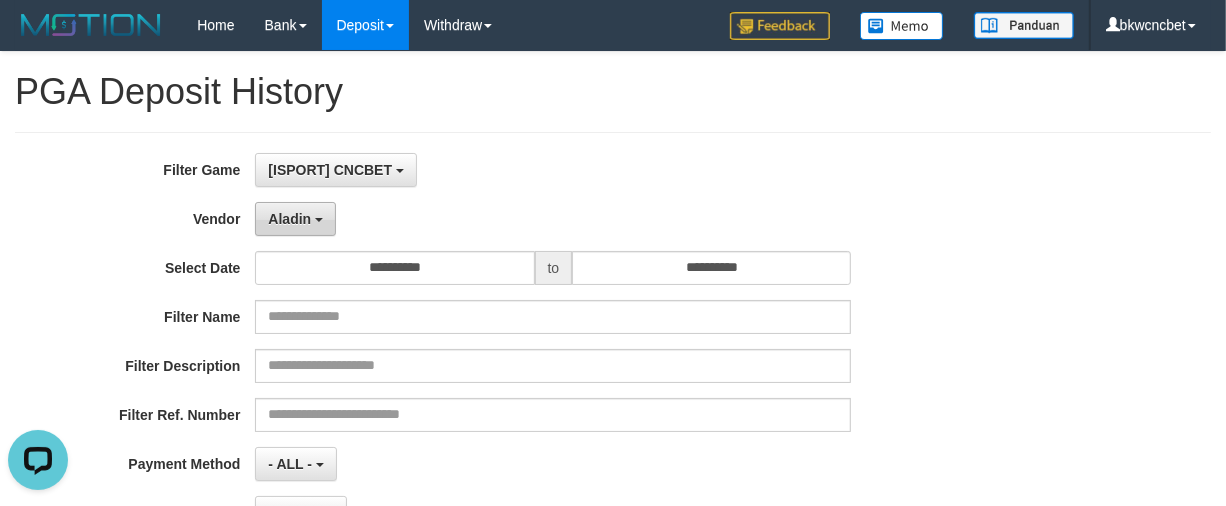 click on "Aladin" at bounding box center (295, 219) 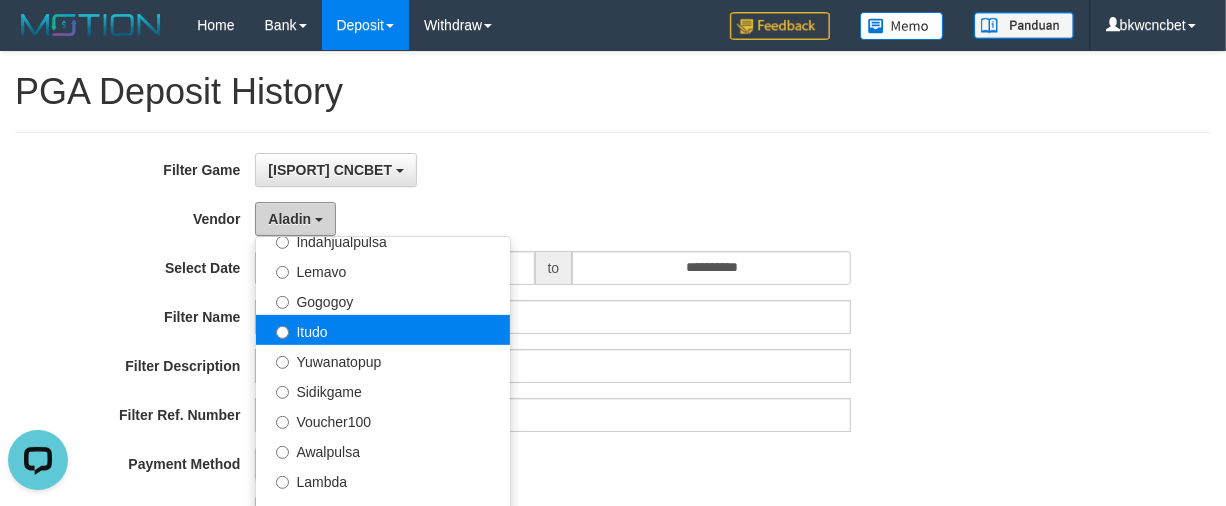 scroll, scrollTop: 270, scrollLeft: 0, axis: vertical 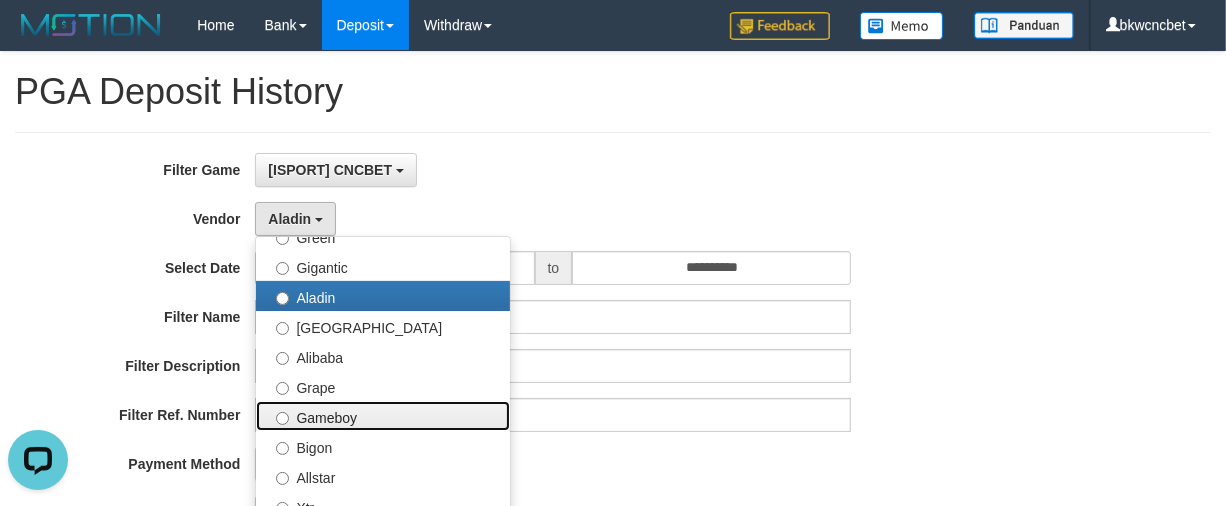 click on "Gameboy" at bounding box center [383, 416] 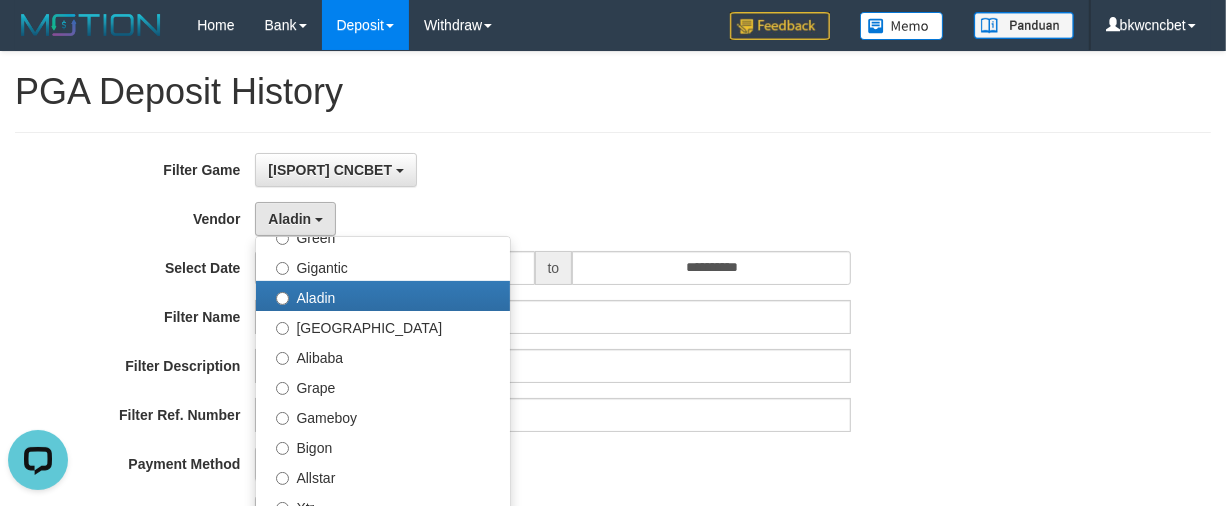 select on "**********" 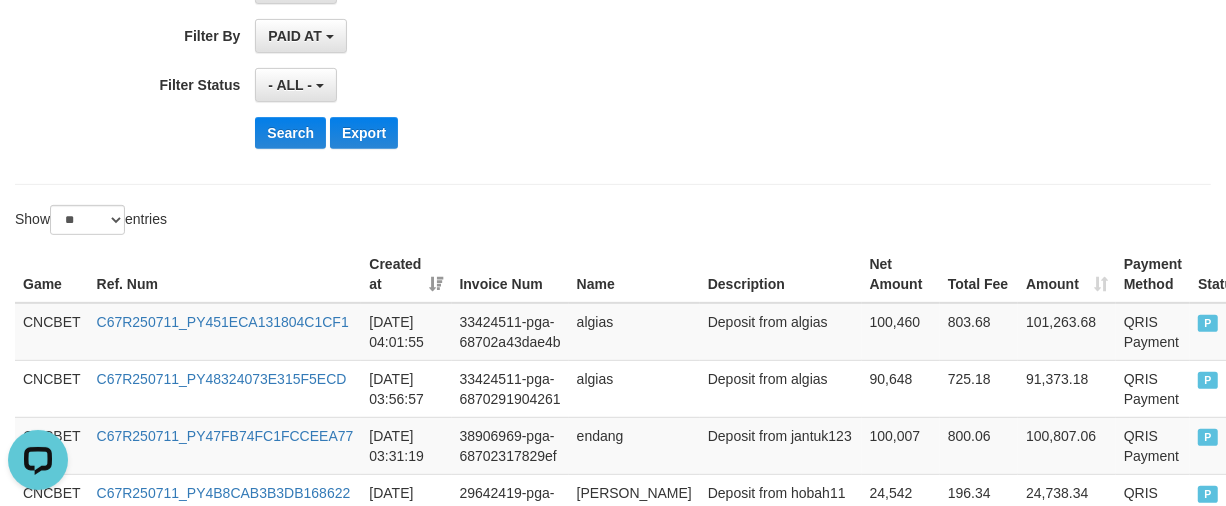 scroll, scrollTop: 416, scrollLeft: 0, axis: vertical 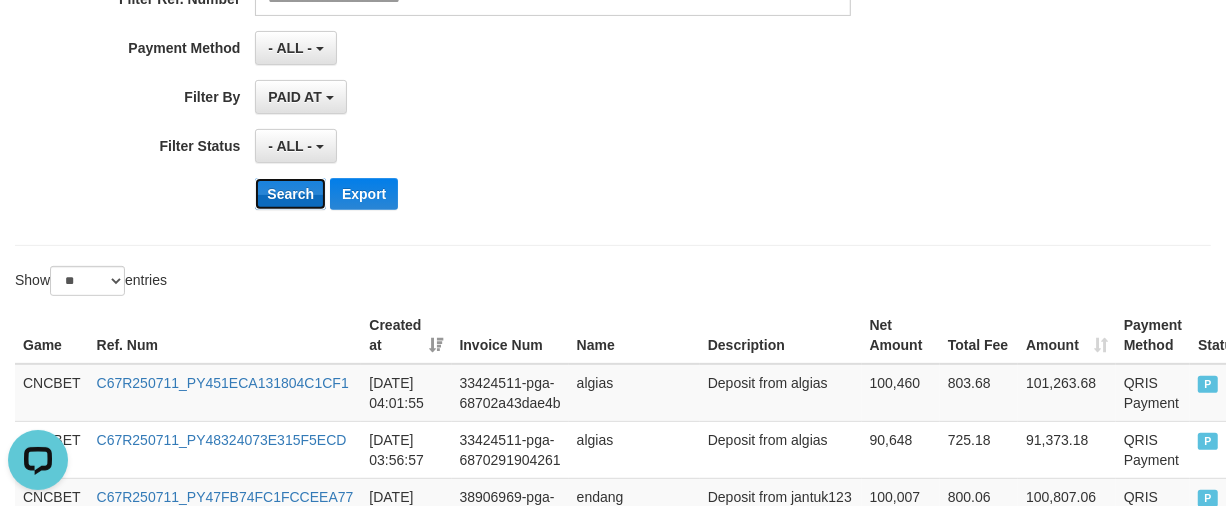 click on "Search" at bounding box center [290, 194] 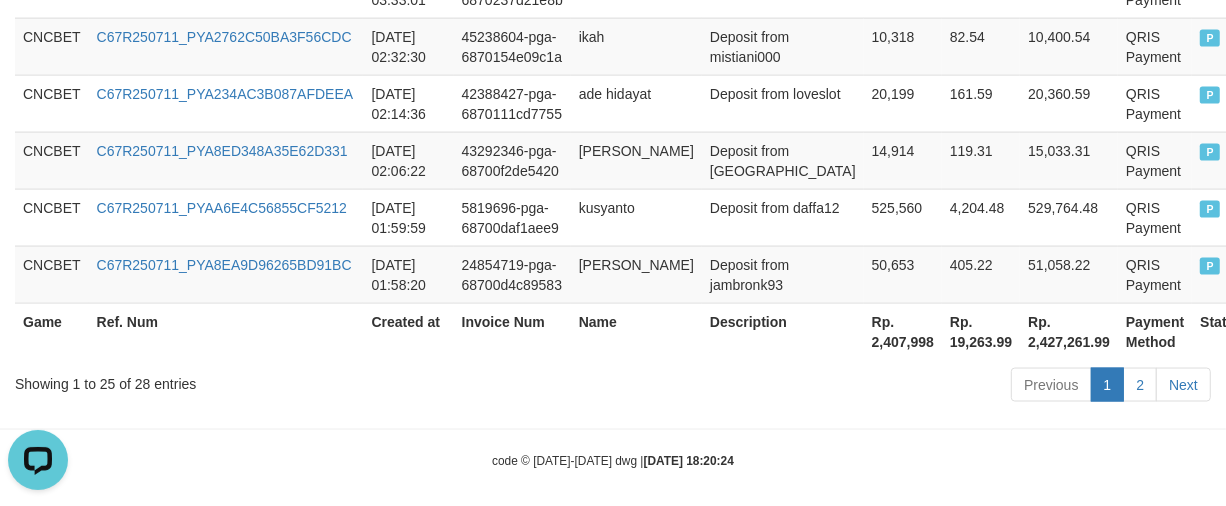 scroll, scrollTop: 1985, scrollLeft: 0, axis: vertical 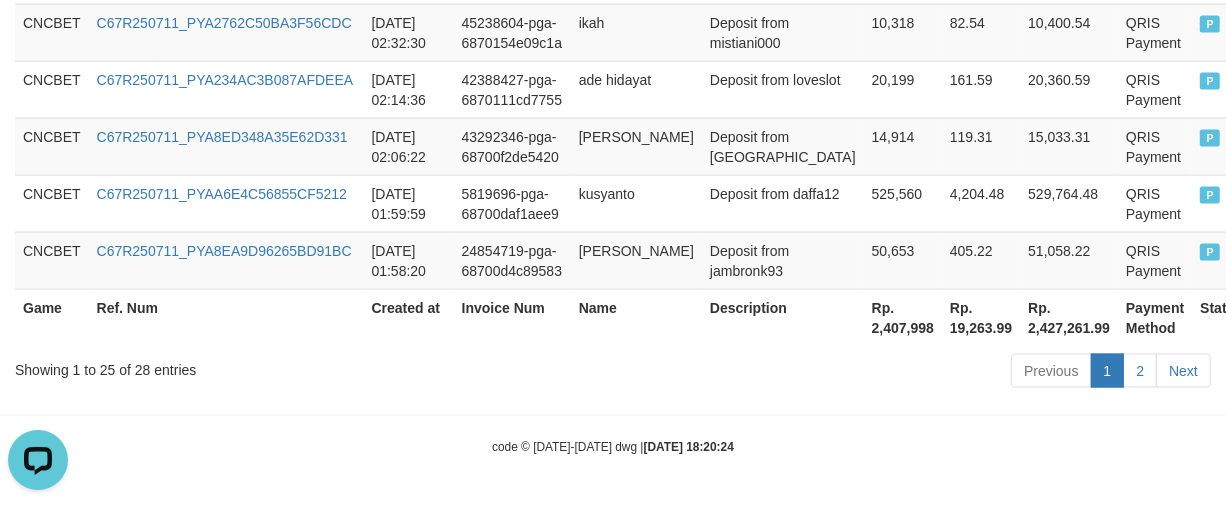 type 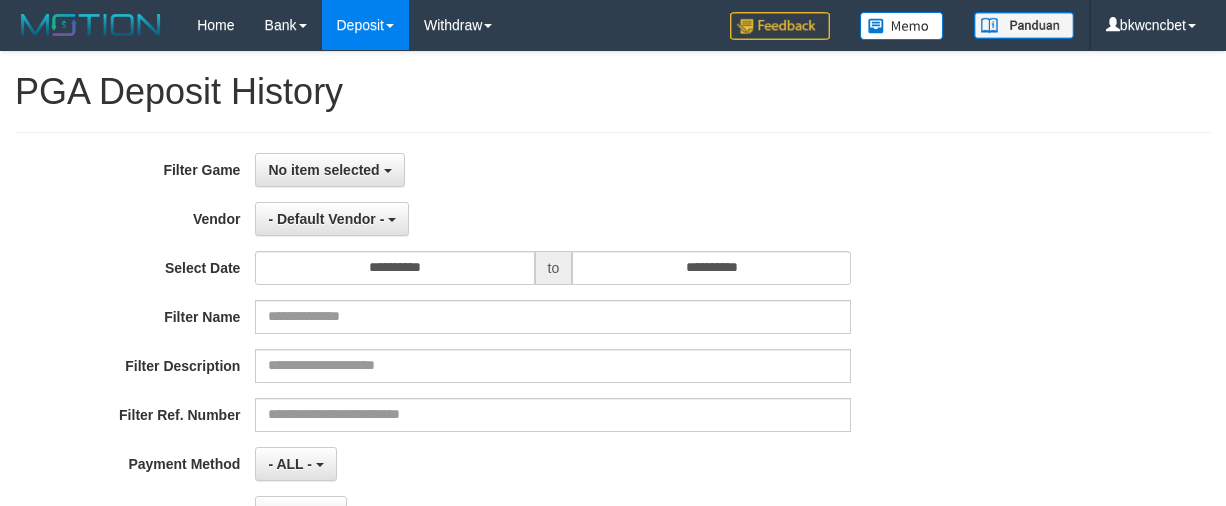 select 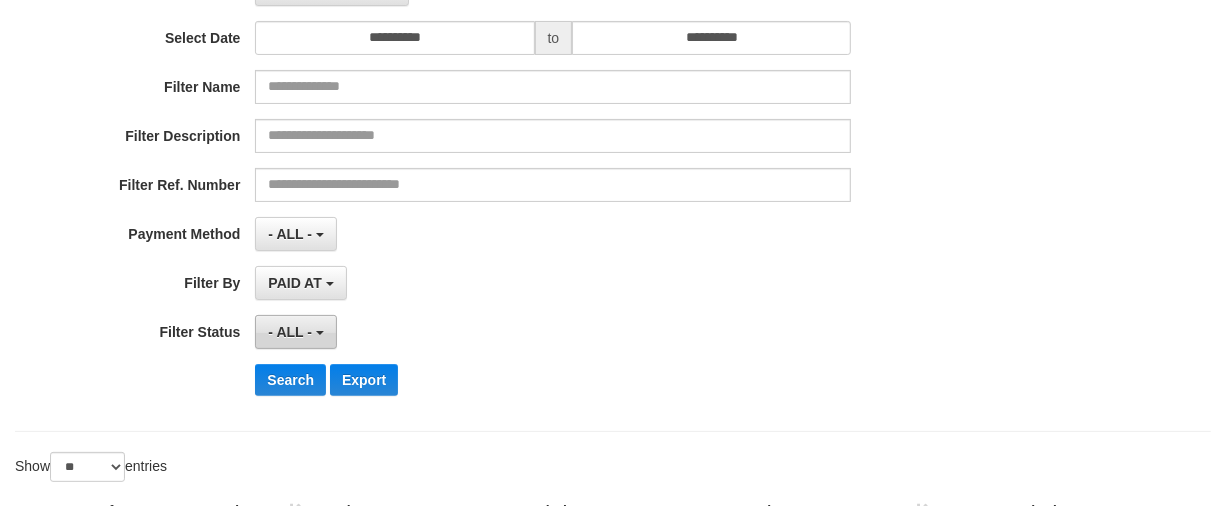 scroll, scrollTop: 2, scrollLeft: 0, axis: vertical 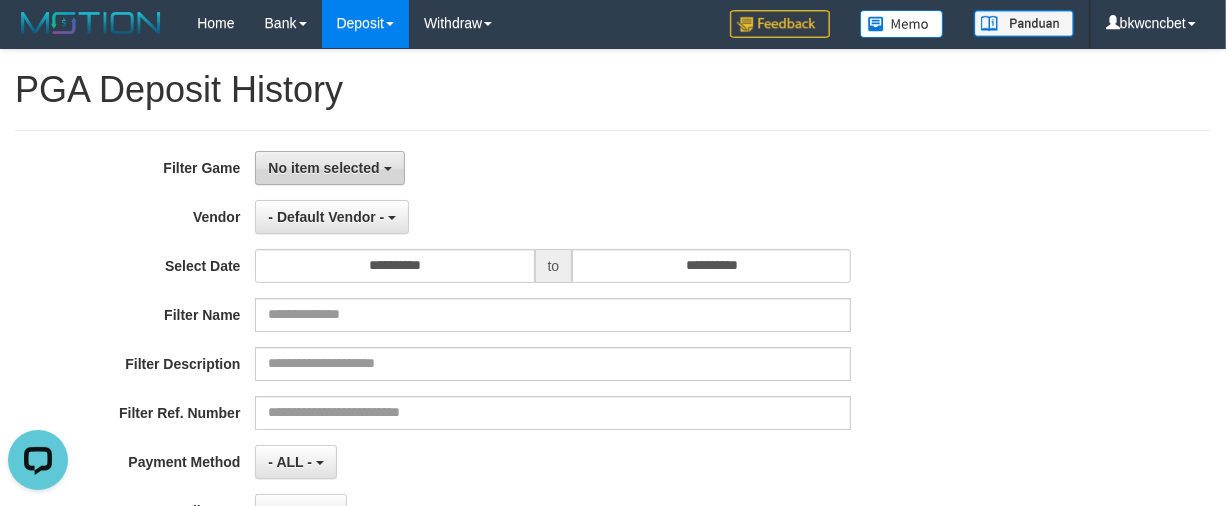 click on "No item selected" at bounding box center (323, 168) 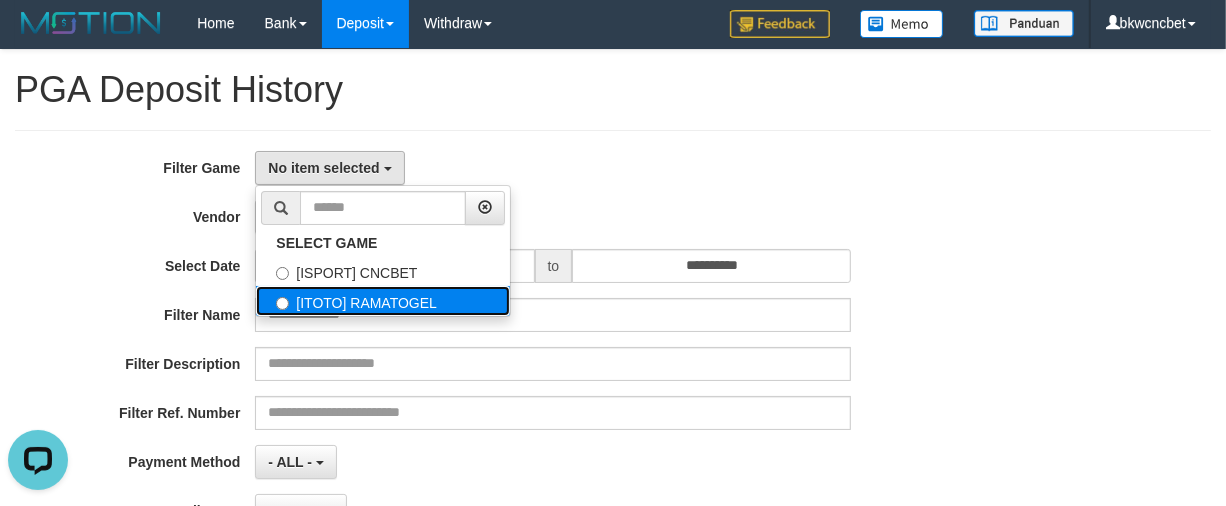 click on "[ITOTO] RAMATOGEL" at bounding box center [383, 301] 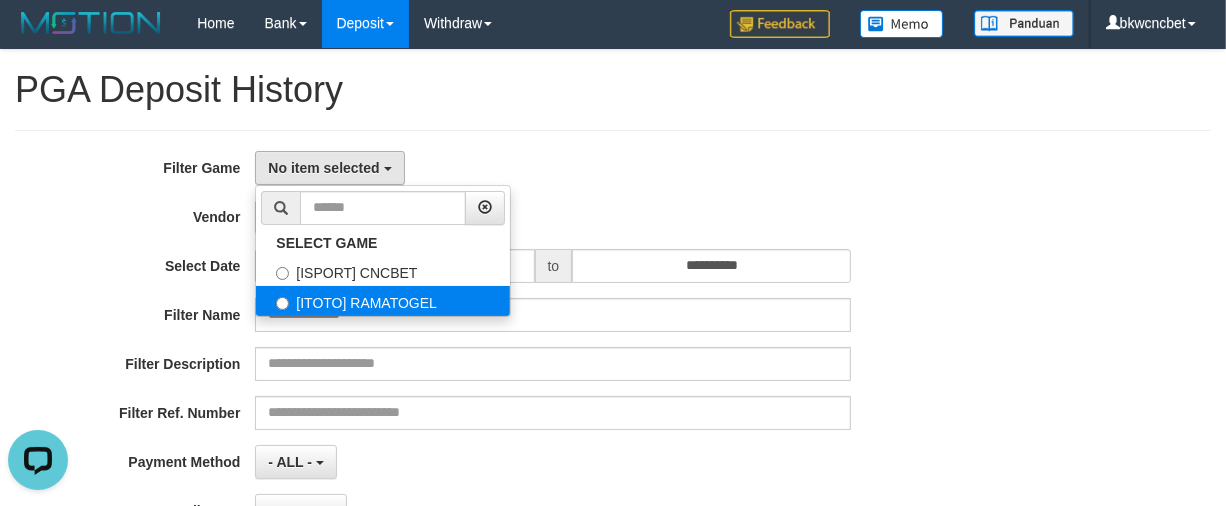 select on "****" 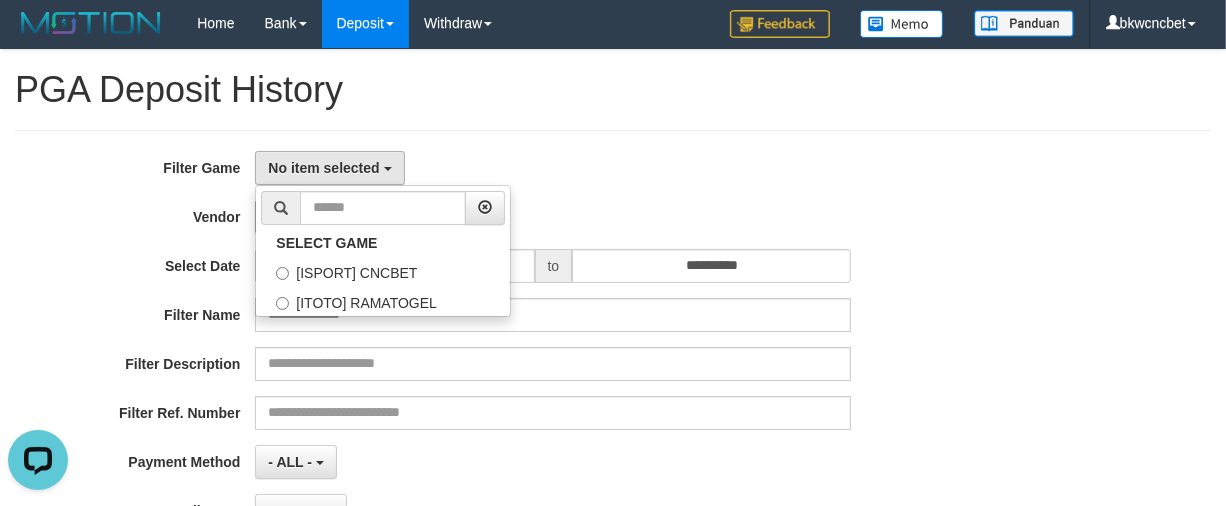 scroll, scrollTop: 35, scrollLeft: 0, axis: vertical 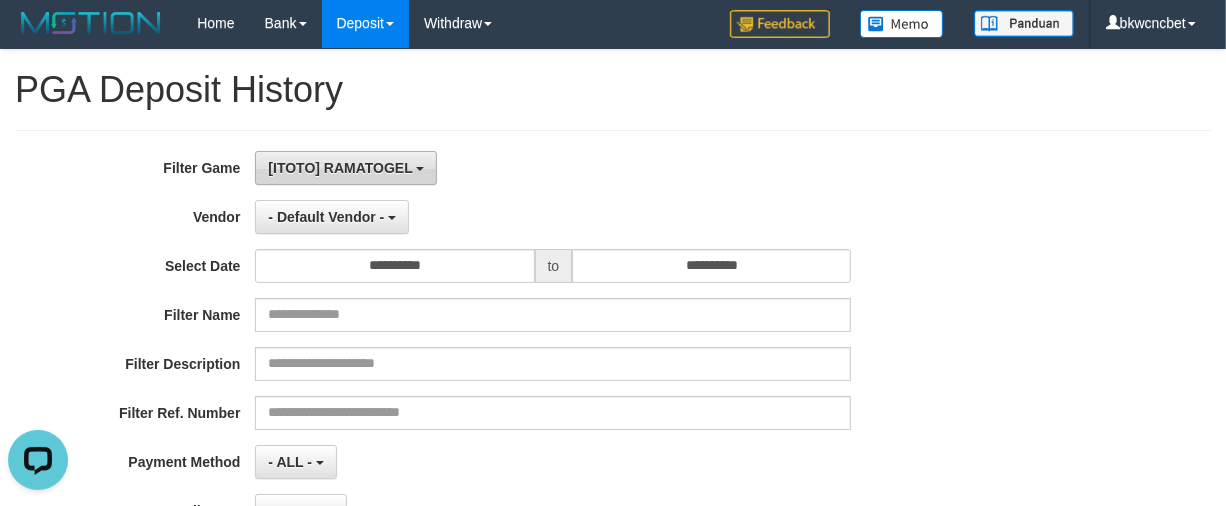 click on "[ITOTO] RAMATOGEL" at bounding box center [346, 168] 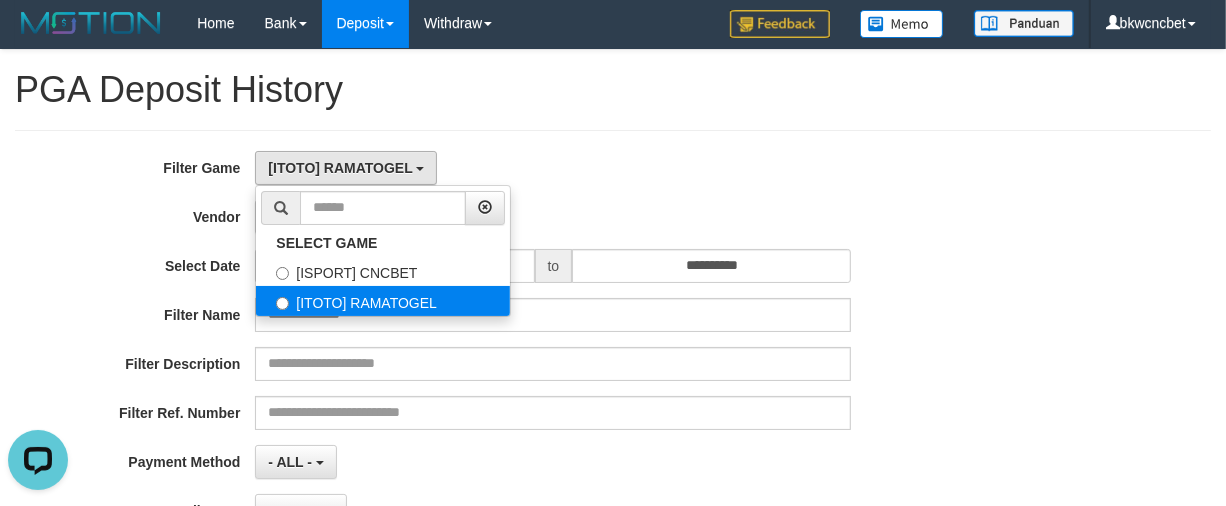 drag, startPoint x: 345, startPoint y: 297, endPoint x: 328, endPoint y: 235, distance: 64.288414 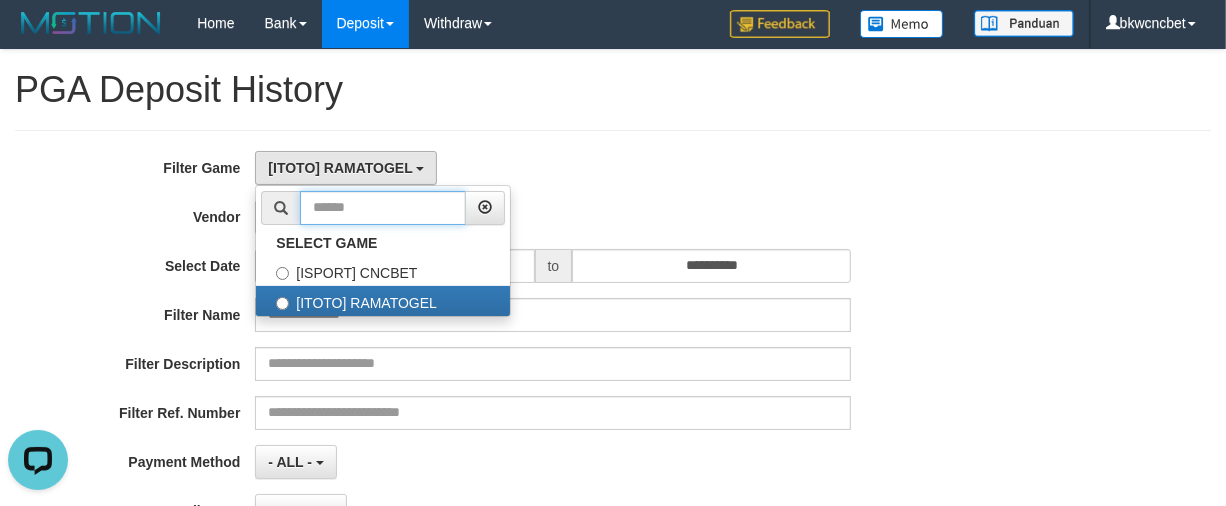 click at bounding box center (383, 208) 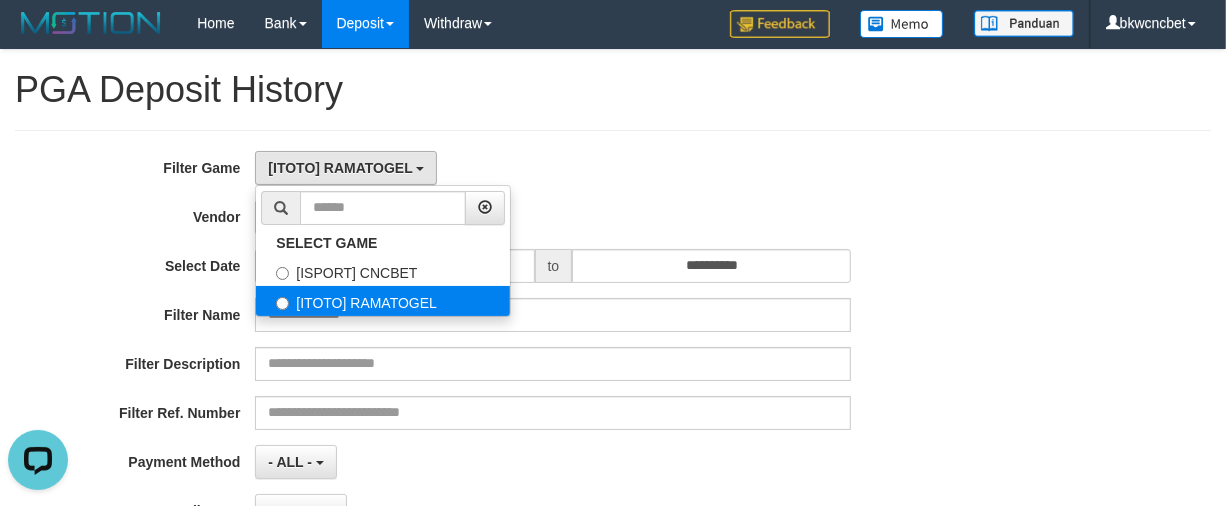 click on "[ITOTO] RAMATOGEL" at bounding box center (383, 301) 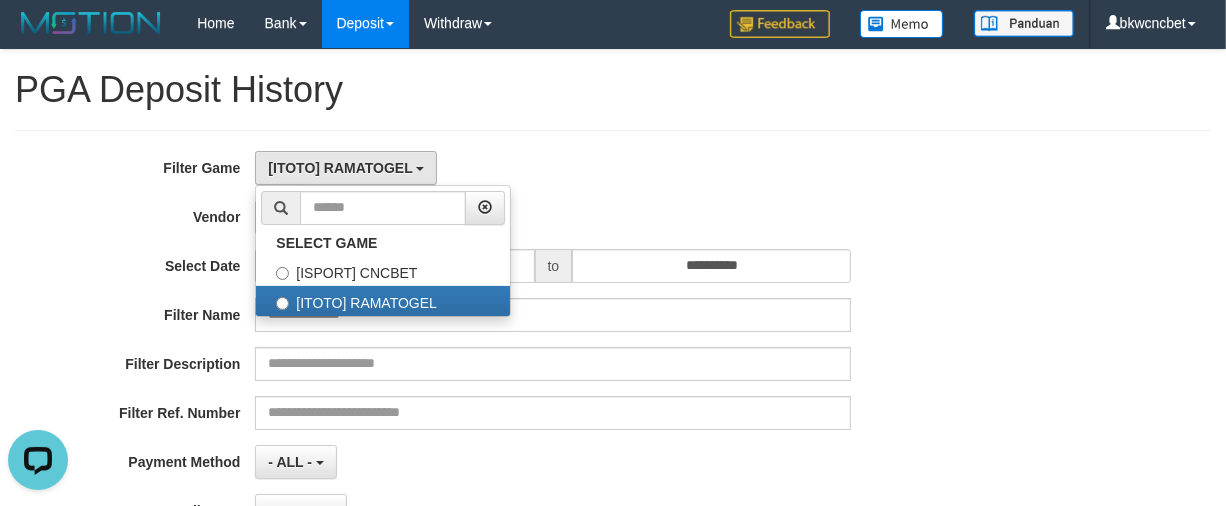 click on "**********" at bounding box center (613, 395) 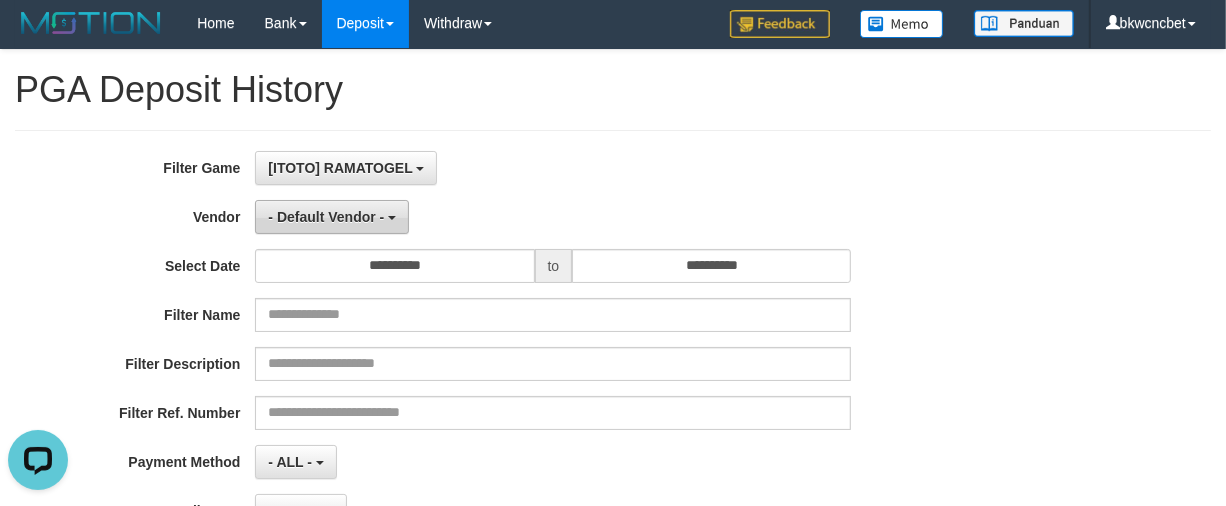 click on "- Default Vendor -" at bounding box center [326, 217] 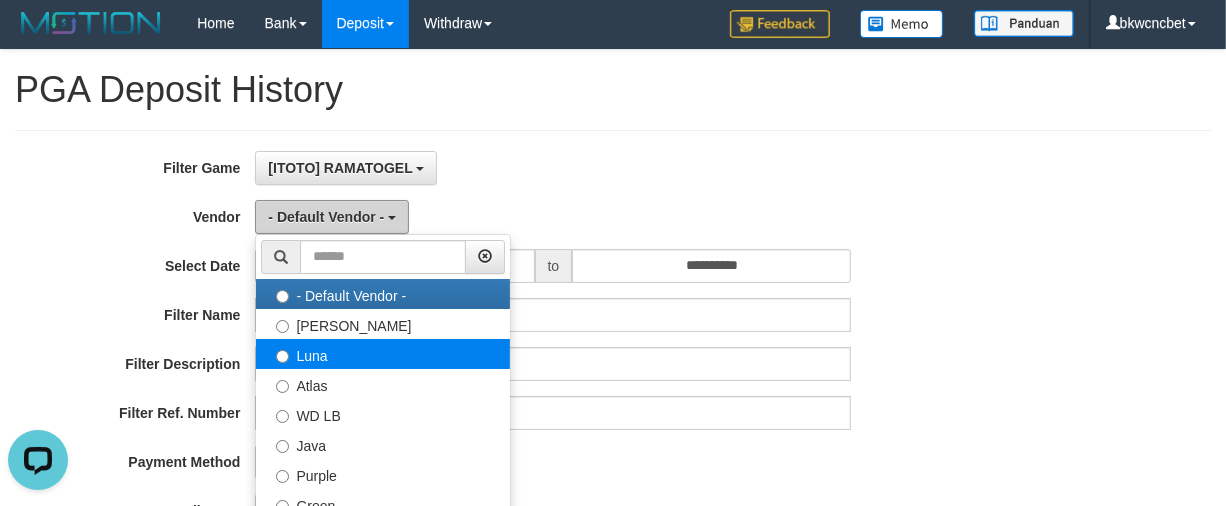 scroll, scrollTop: 208, scrollLeft: 0, axis: vertical 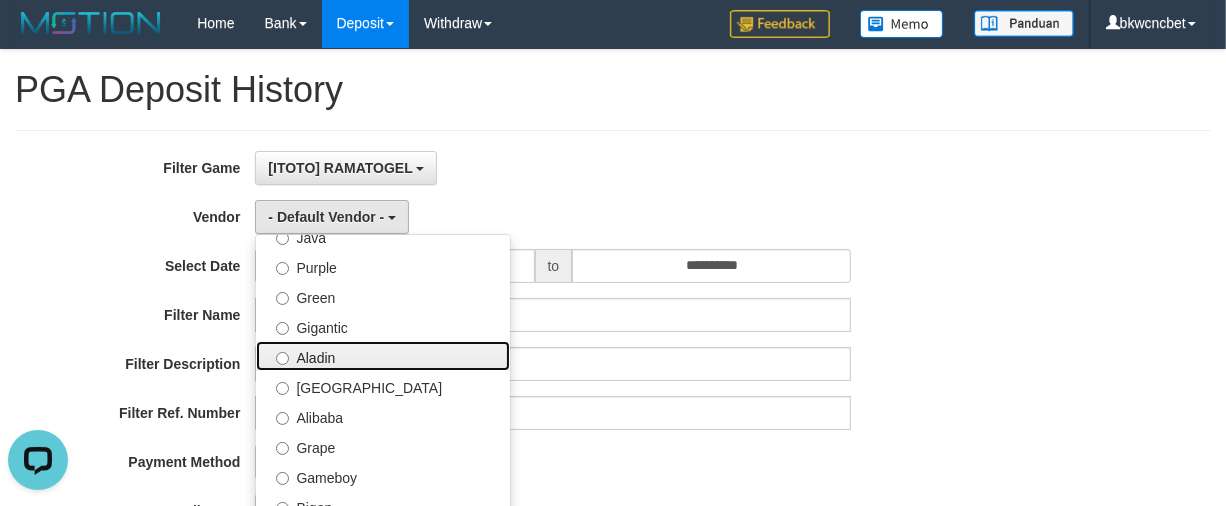 click on "Aladin" at bounding box center (383, 356) 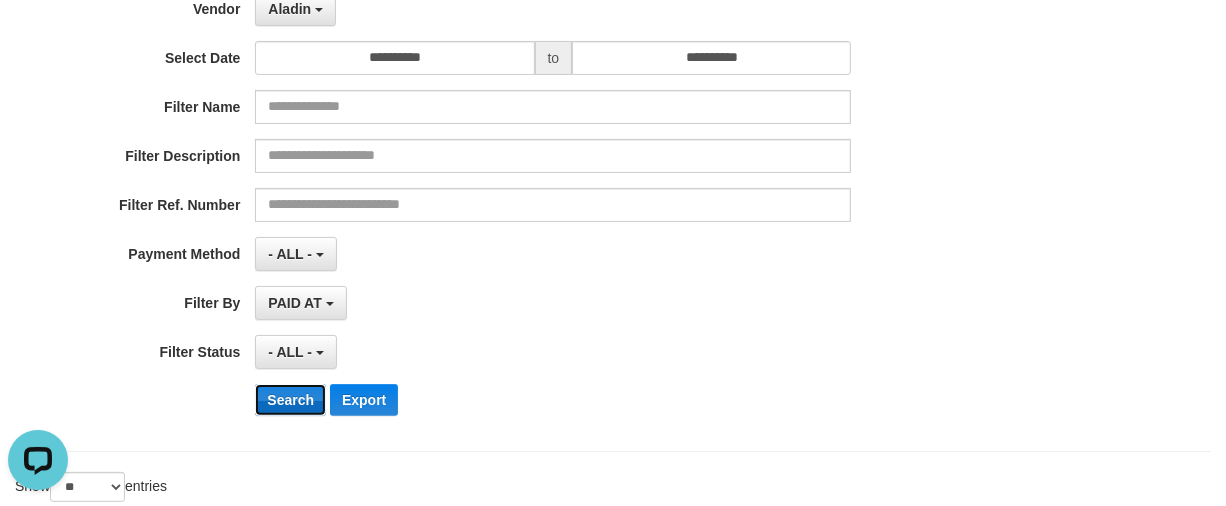 click on "Search" at bounding box center [290, 400] 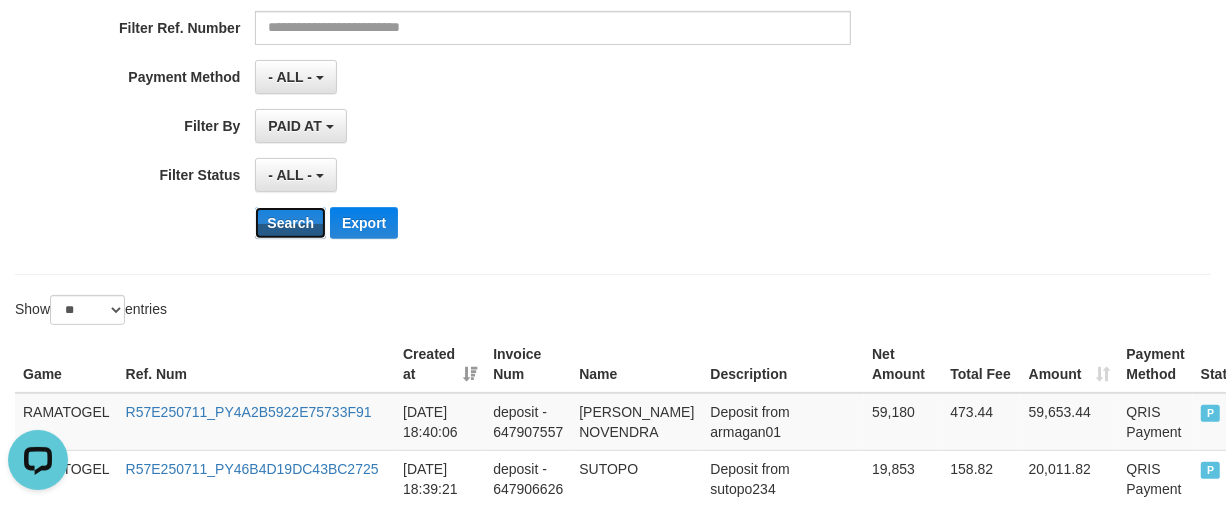 scroll, scrollTop: 70, scrollLeft: 0, axis: vertical 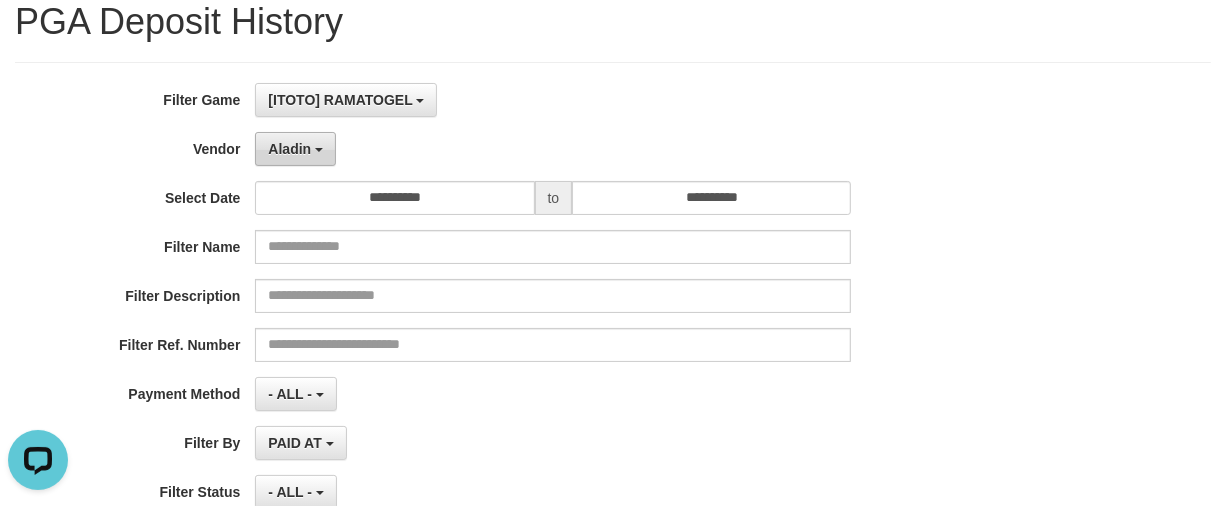 click on "Aladin" at bounding box center [289, 149] 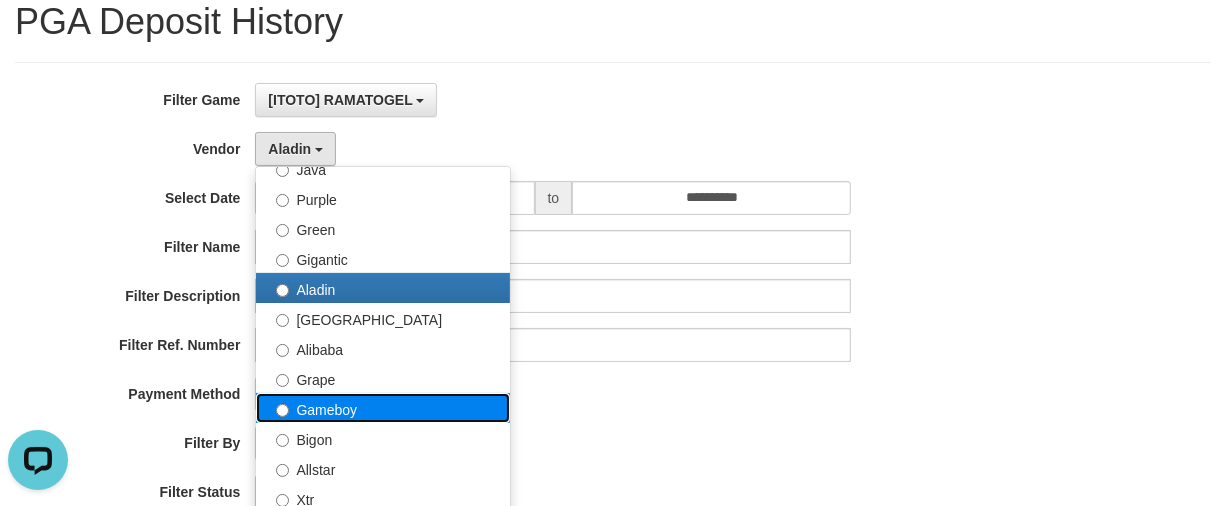 click on "Gameboy" at bounding box center [383, 408] 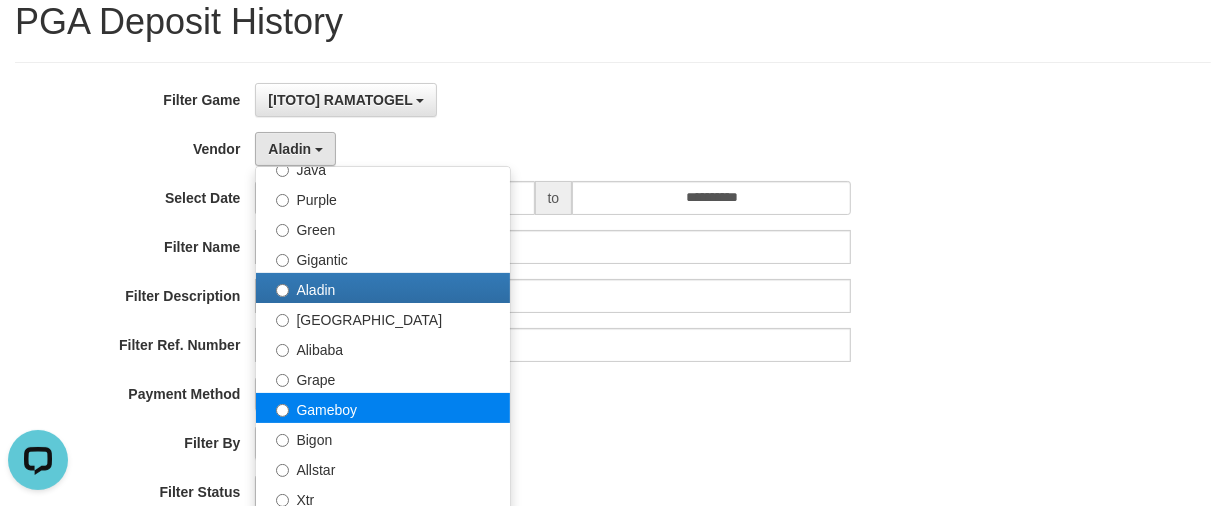 select on "**********" 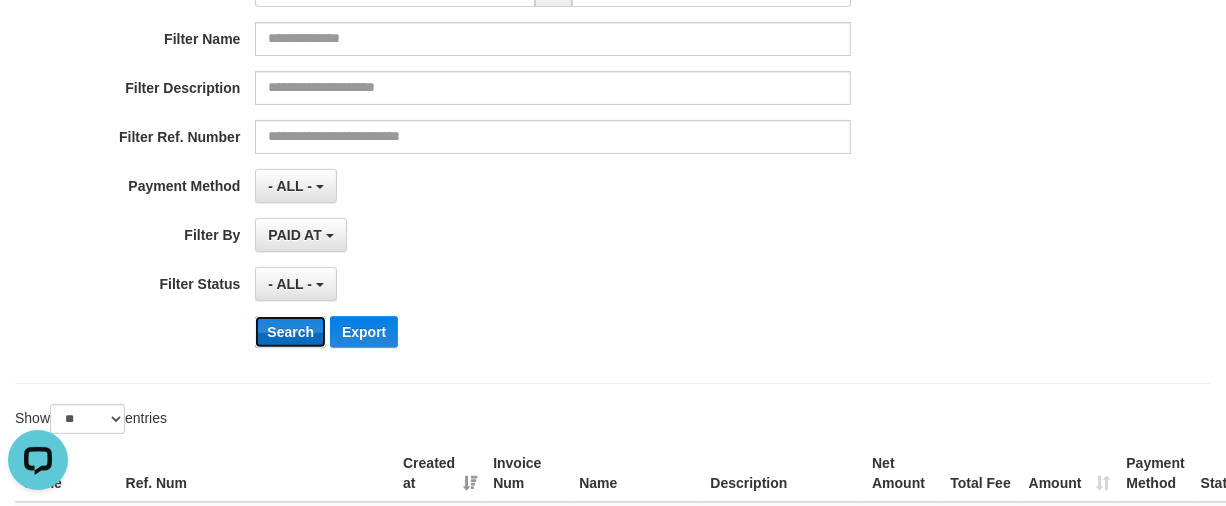 click on "Search" at bounding box center [290, 332] 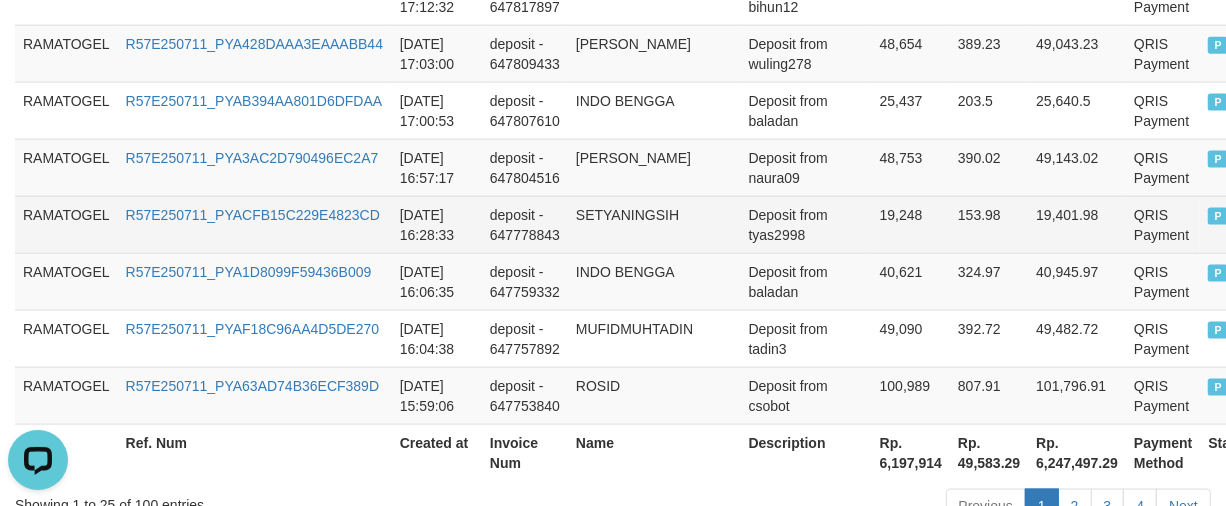 scroll, scrollTop: 1925, scrollLeft: 0, axis: vertical 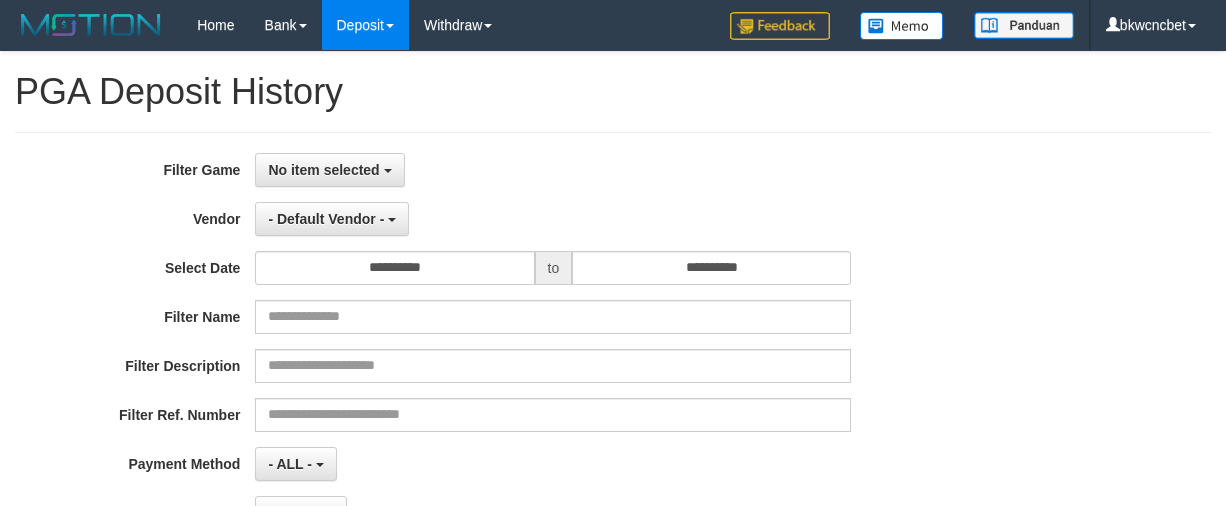 select on "****" 